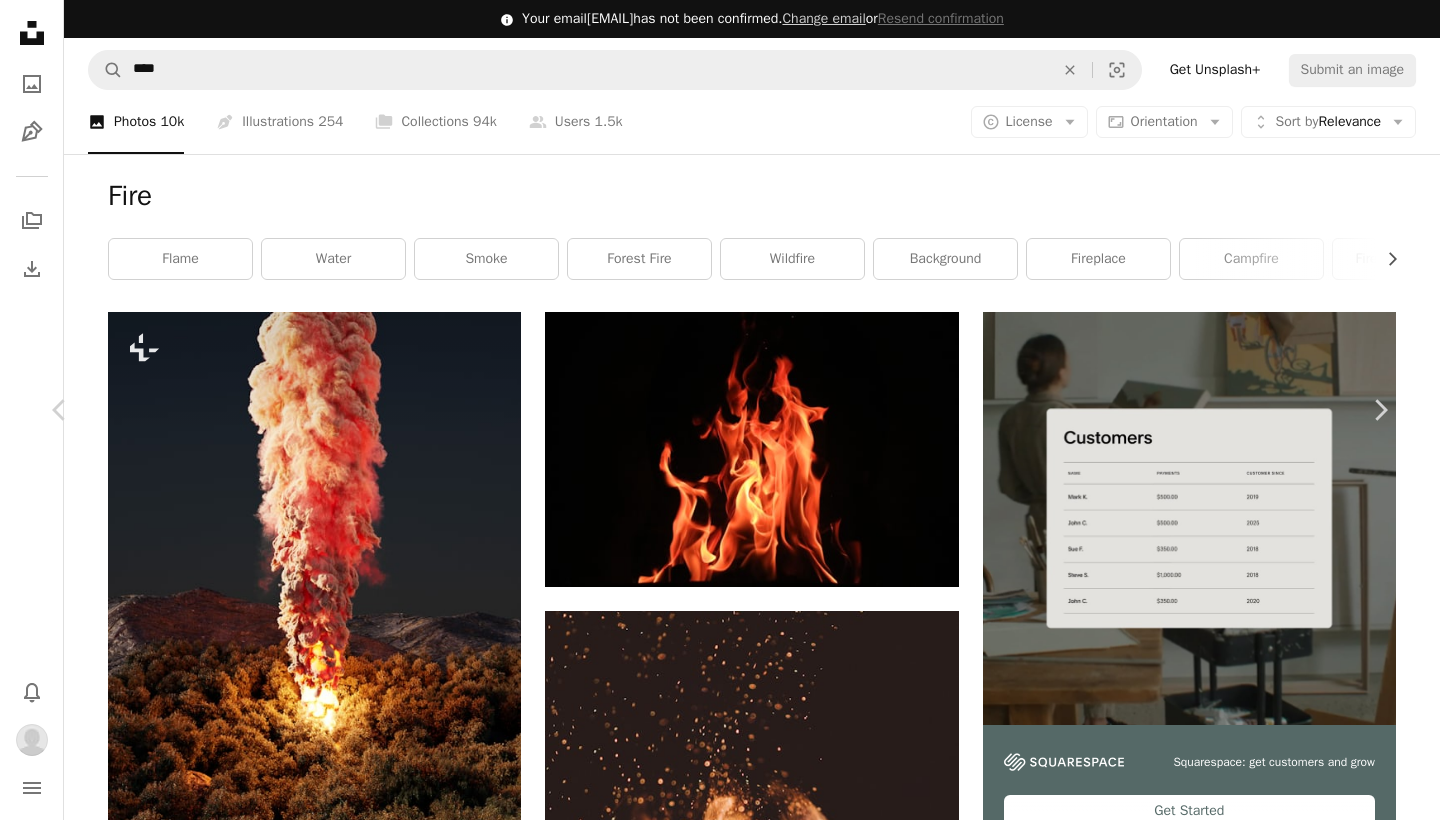 scroll, scrollTop: 2945, scrollLeft: 0, axis: vertical 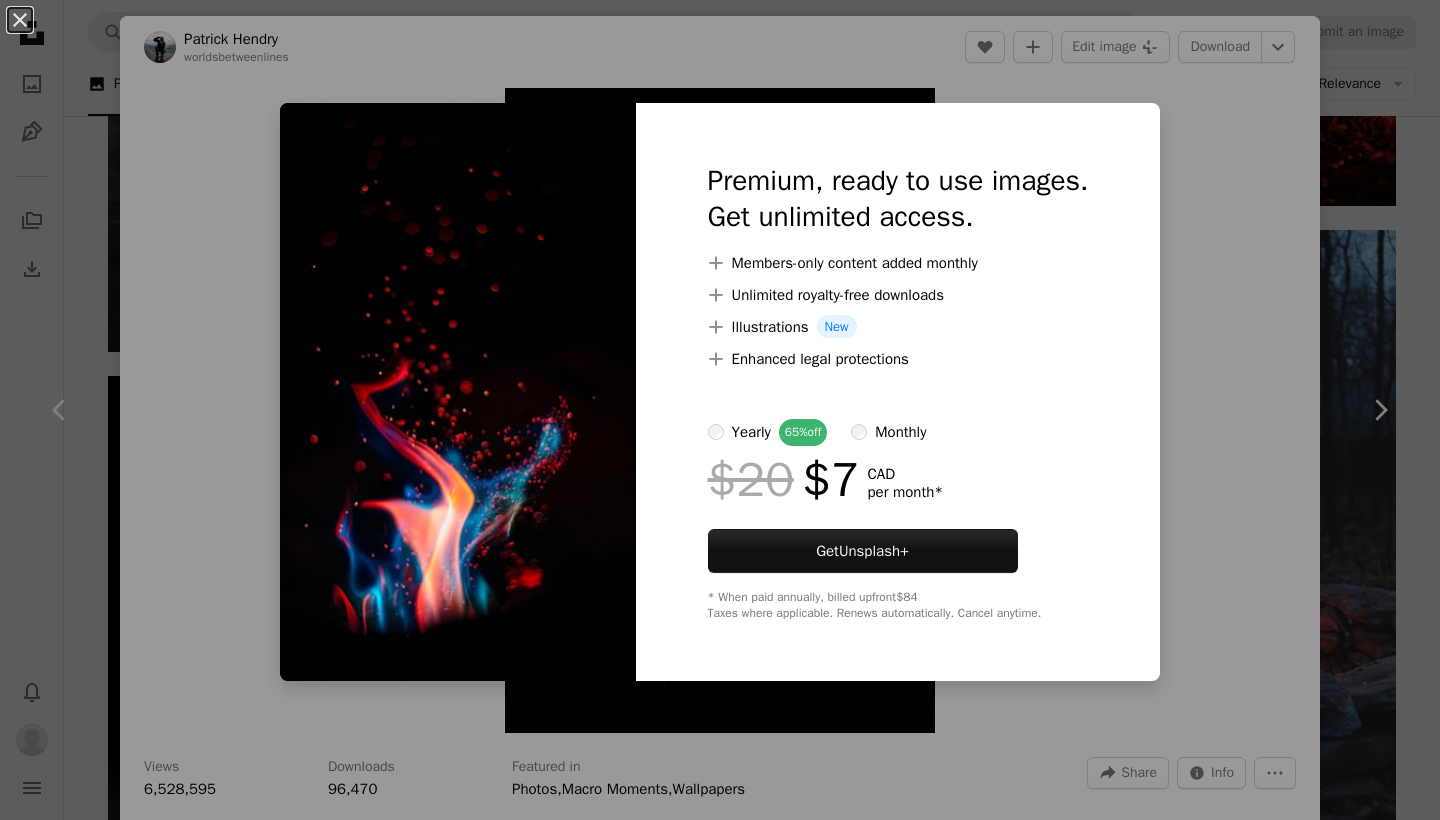 click on "An X shape Premium, ready to use images. Get unlimited access. A plus sign Members-only content added monthly A plus sign Unlimited royalty-free downloads A plus sign Illustrations  New A plus sign Enhanced legal protections yearly 65%  off monthly $20   $7 CAD per month * Get  Unsplash+ * When paid annually, billed upfront  $84 Taxes where applicable. Renews automatically. Cancel anytime." at bounding box center (720, 410) 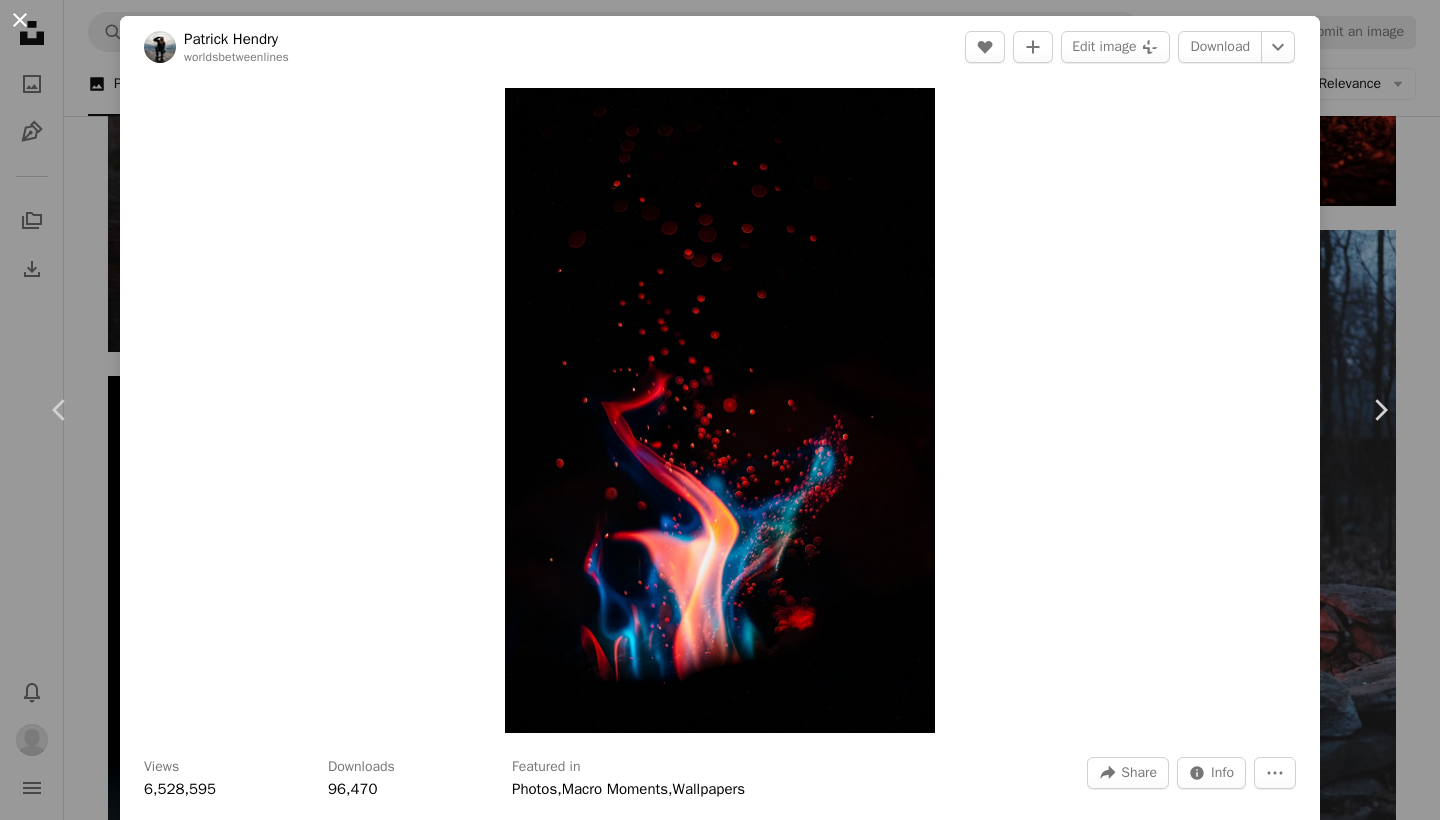 click on "An X shape" at bounding box center (20, 20) 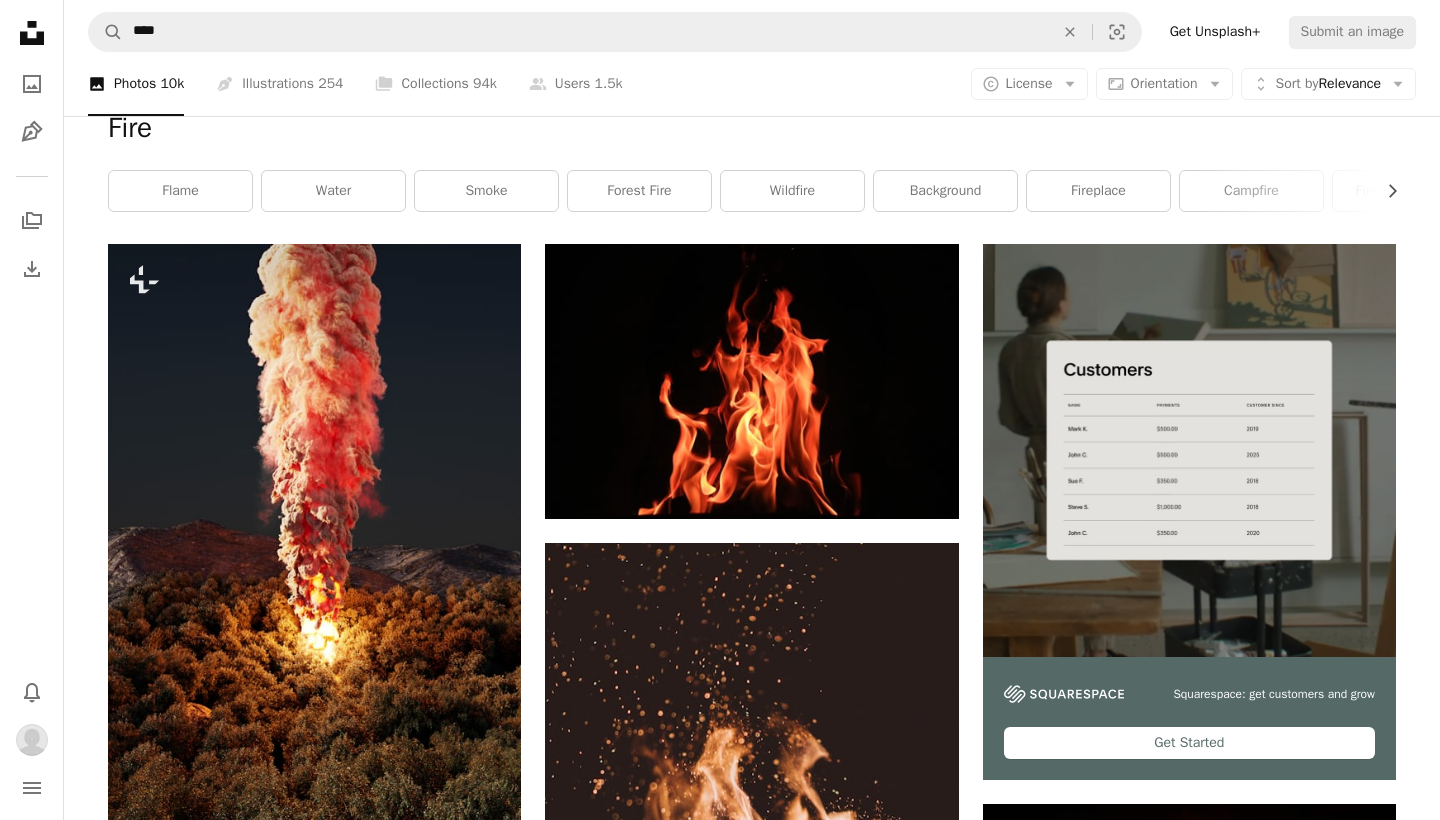 scroll, scrollTop: 52, scrollLeft: 0, axis: vertical 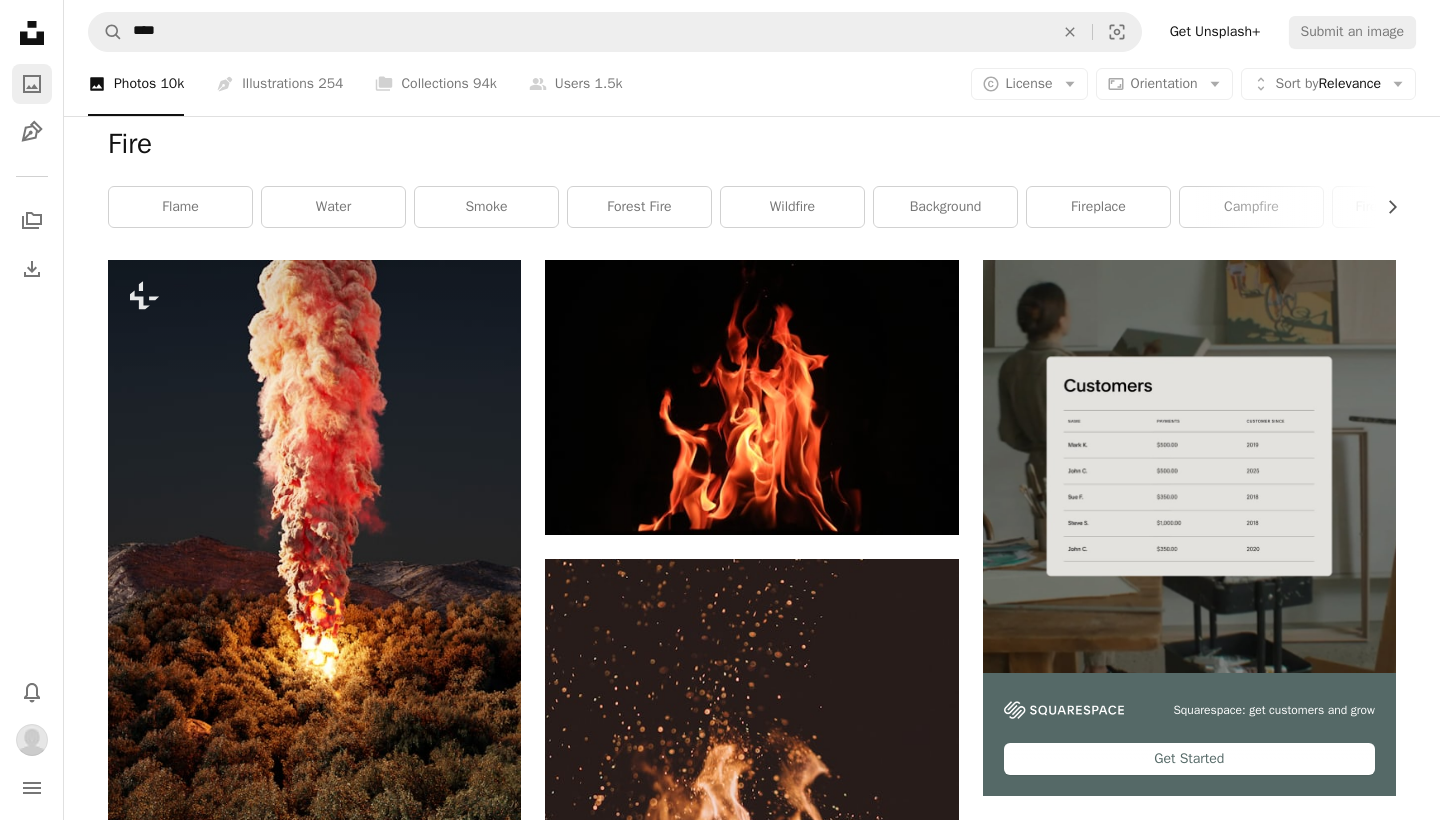 click 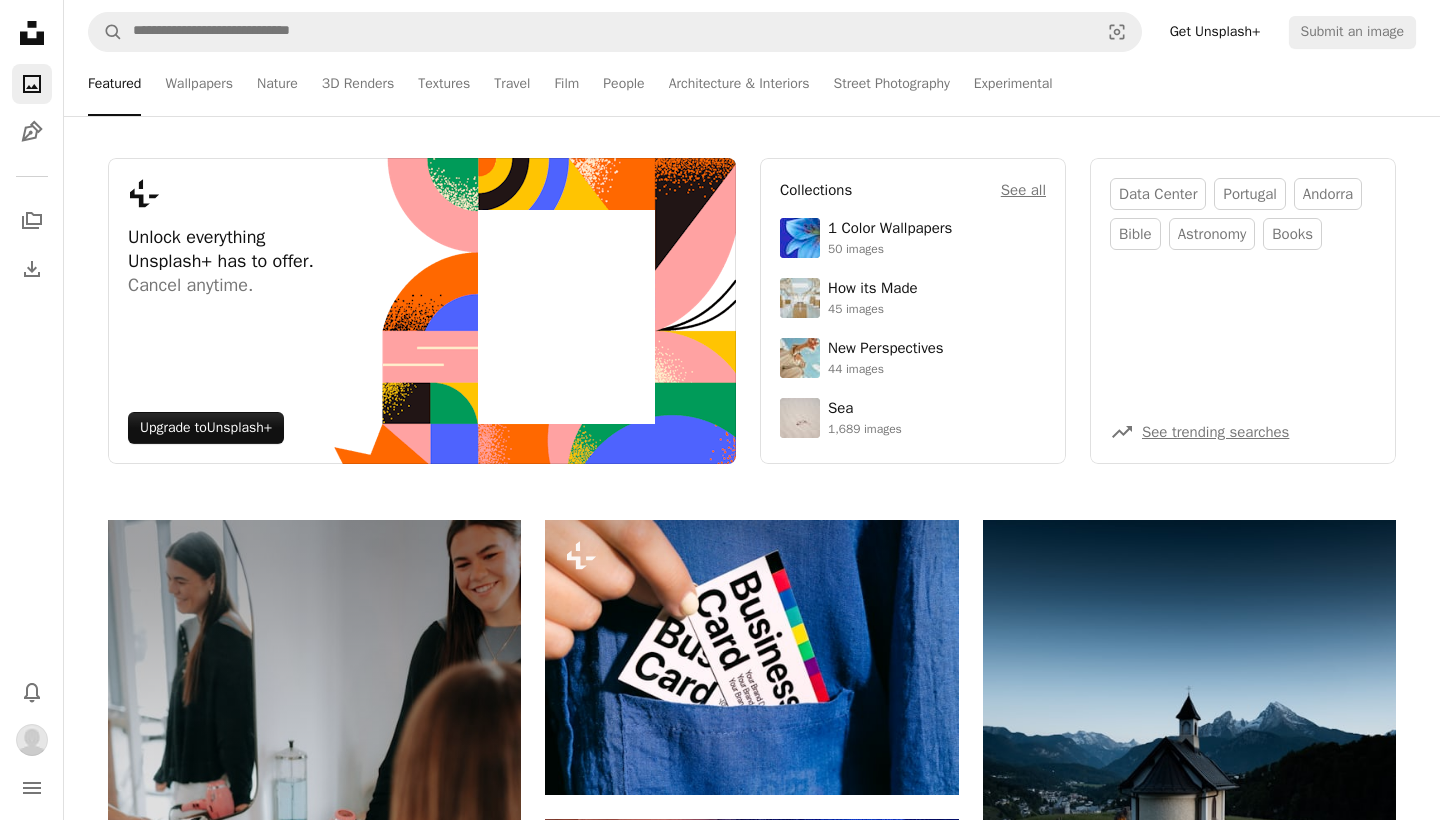 scroll, scrollTop: 0, scrollLeft: 0, axis: both 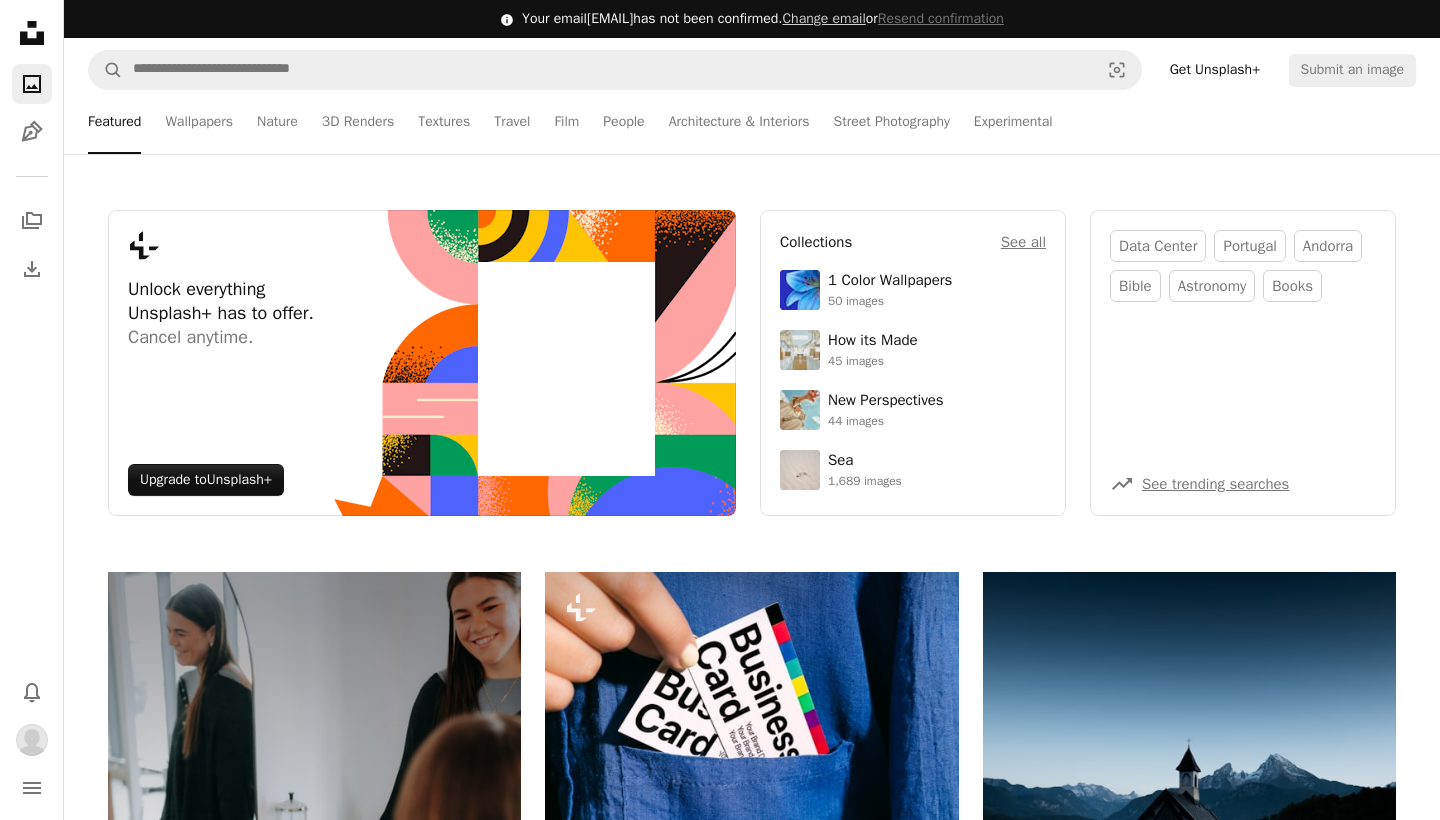 click on "A magnifying glass Visual search Get Unsplash+ Submit an image" at bounding box center (752, 70) 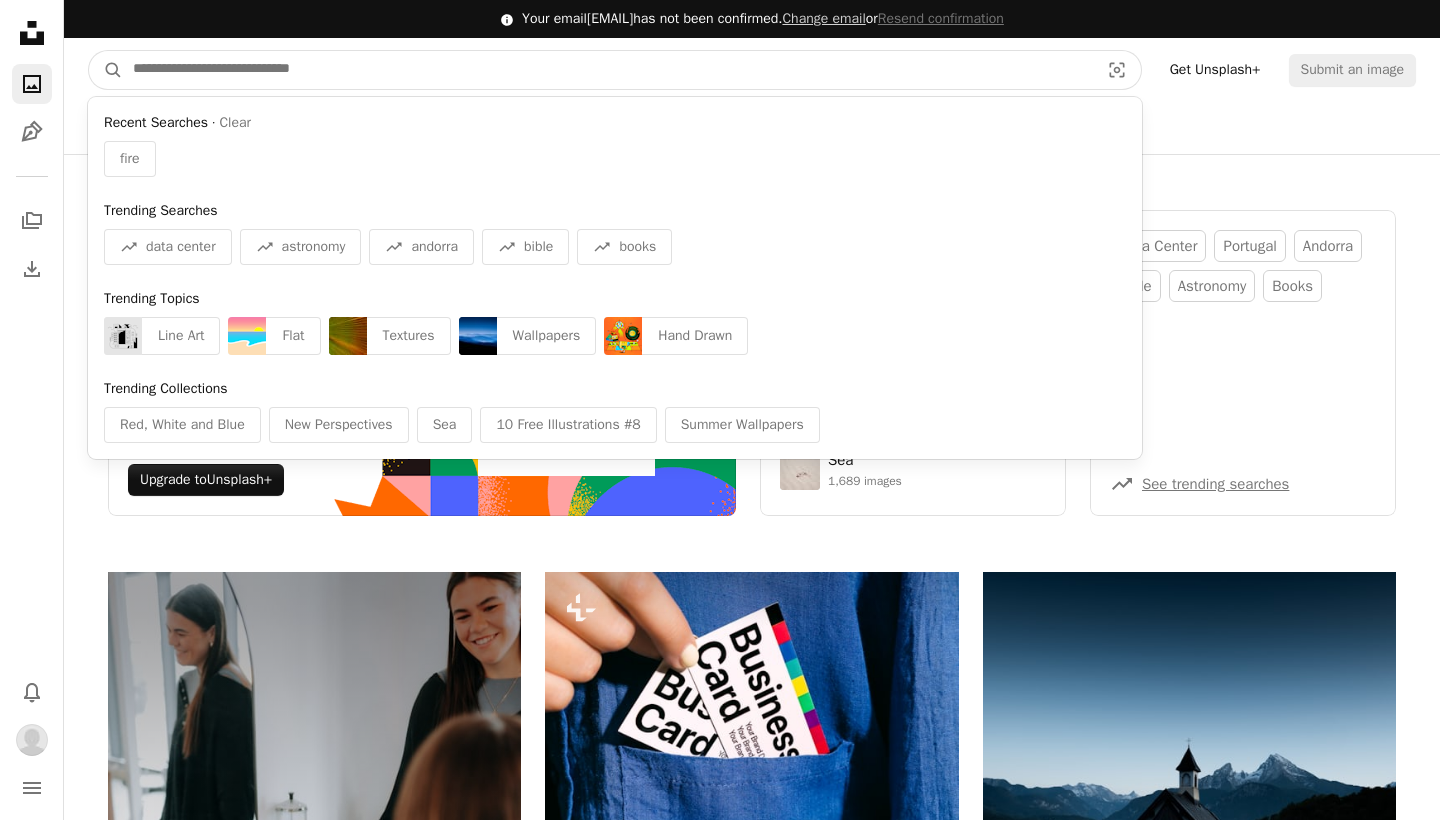 click at bounding box center (608, 70) 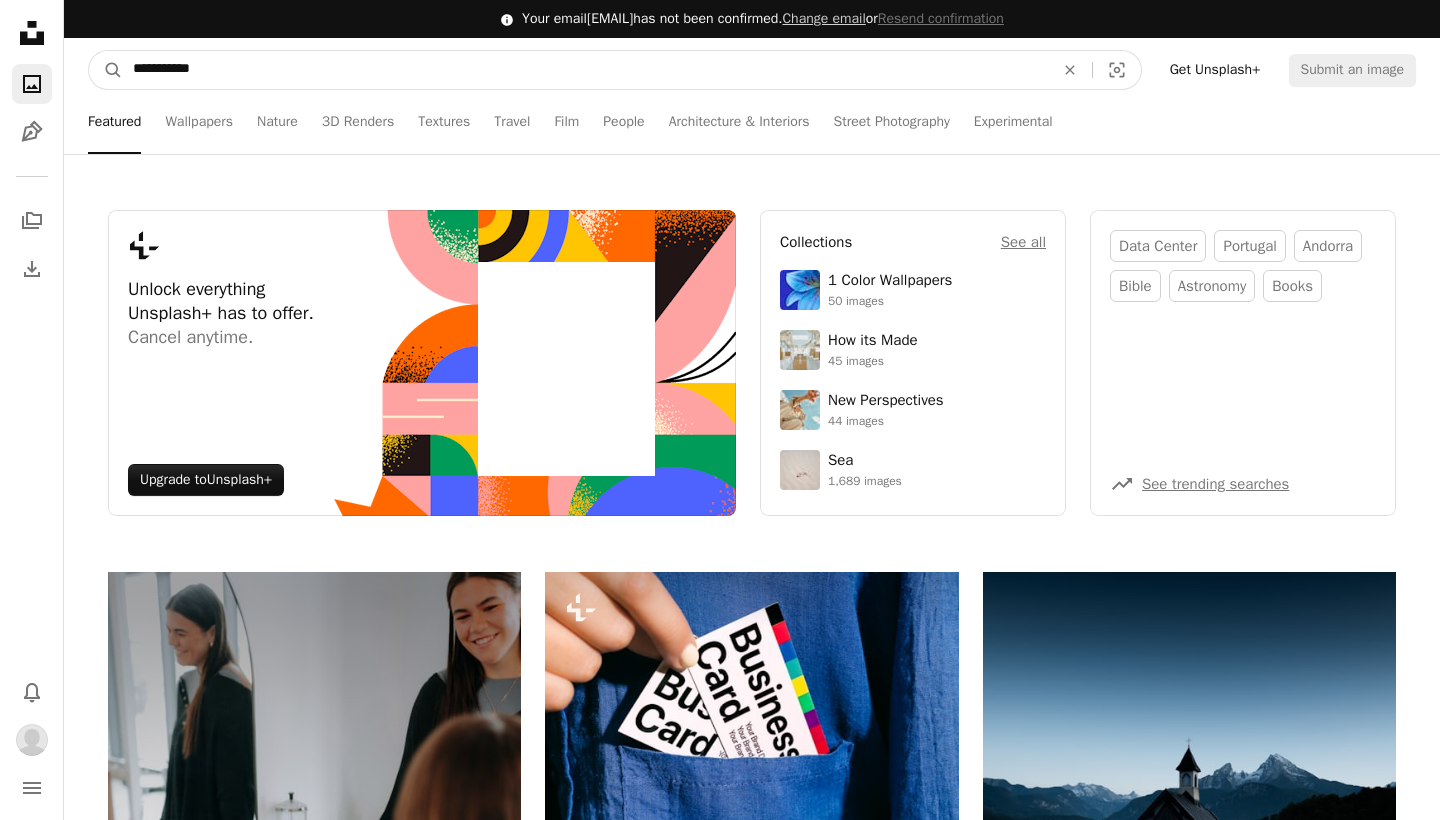 type on "**********" 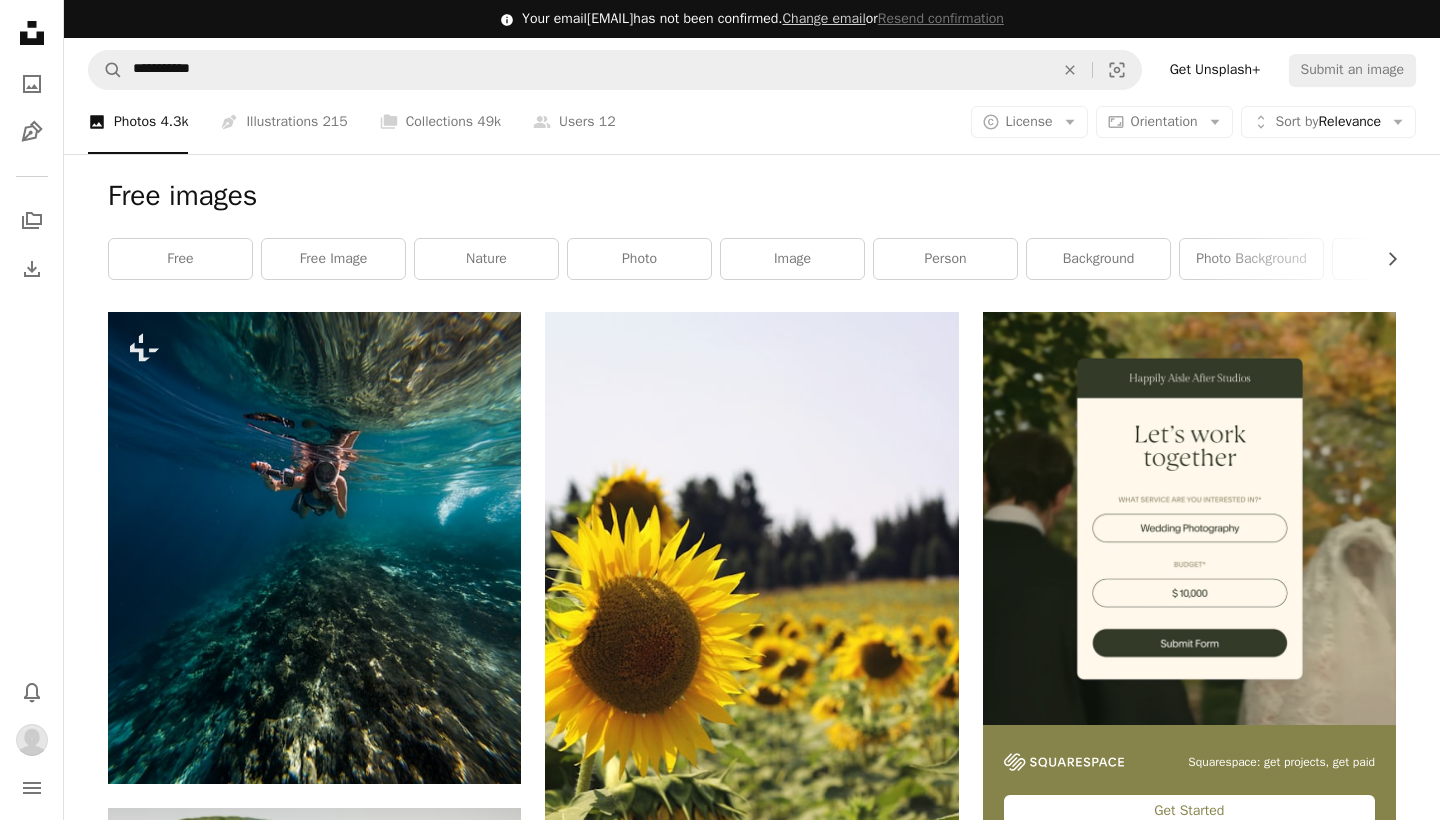 scroll, scrollTop: 0, scrollLeft: 0, axis: both 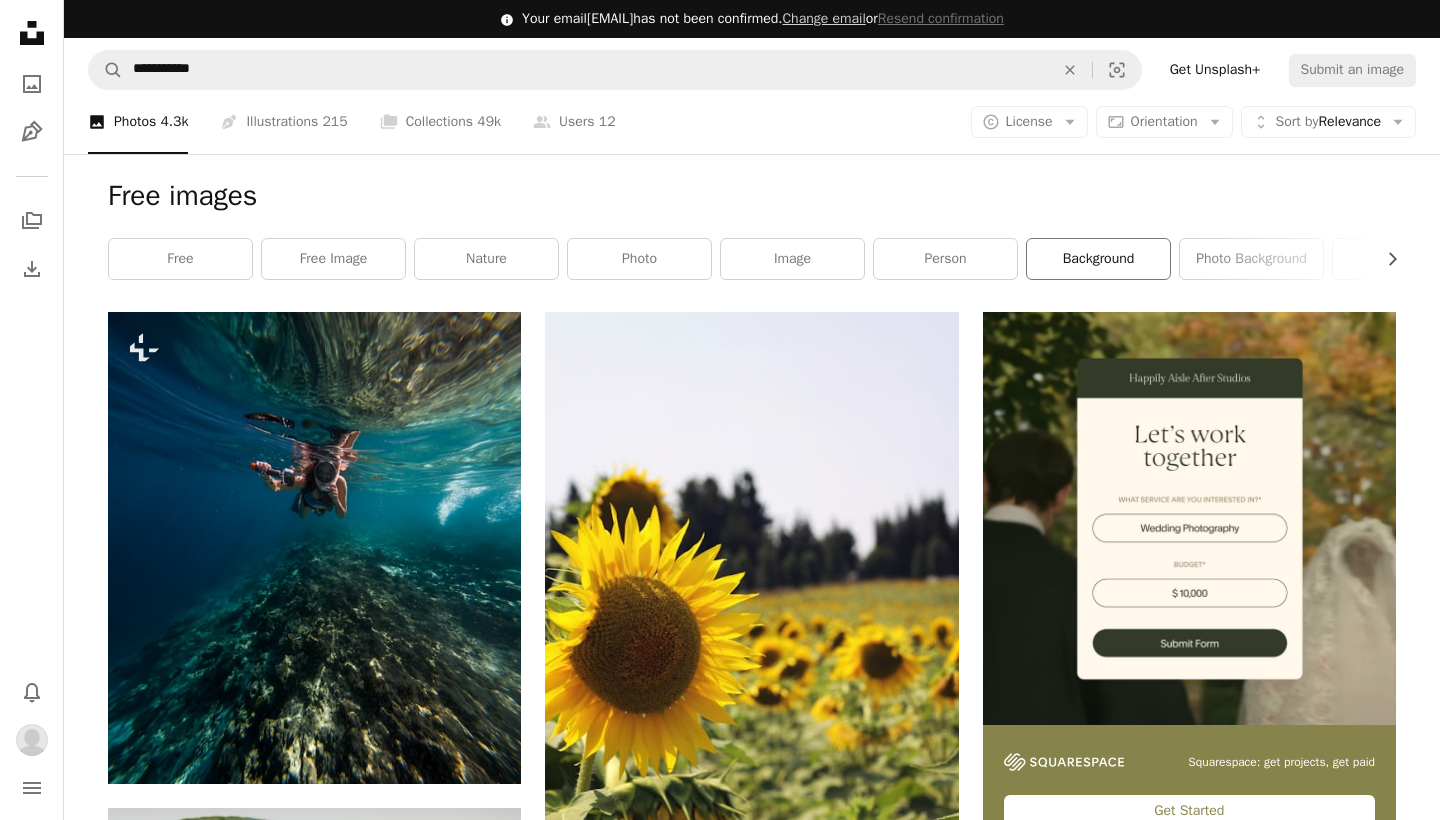 click on "background" at bounding box center [1098, 259] 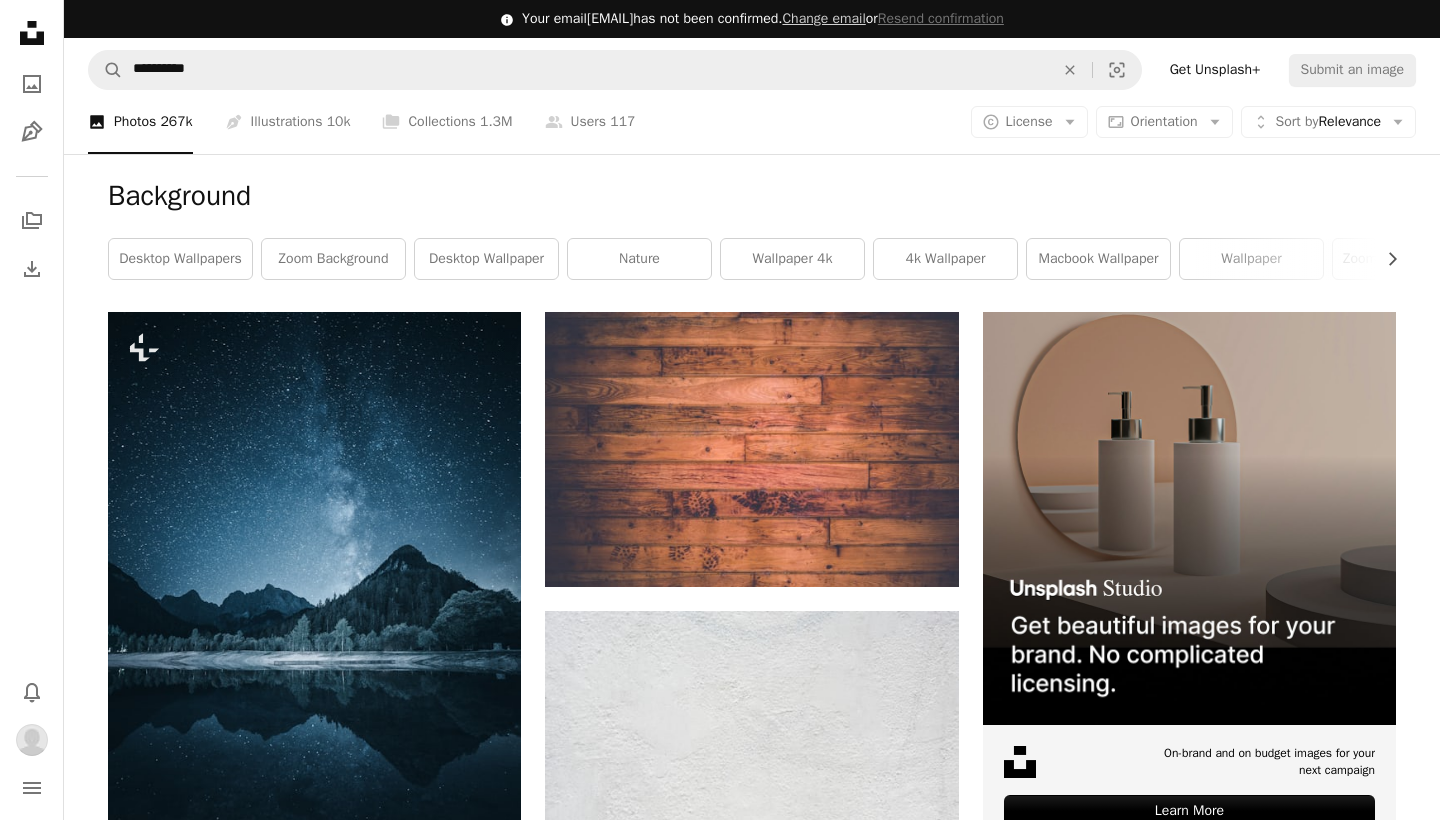 scroll, scrollTop: 0, scrollLeft: 0, axis: both 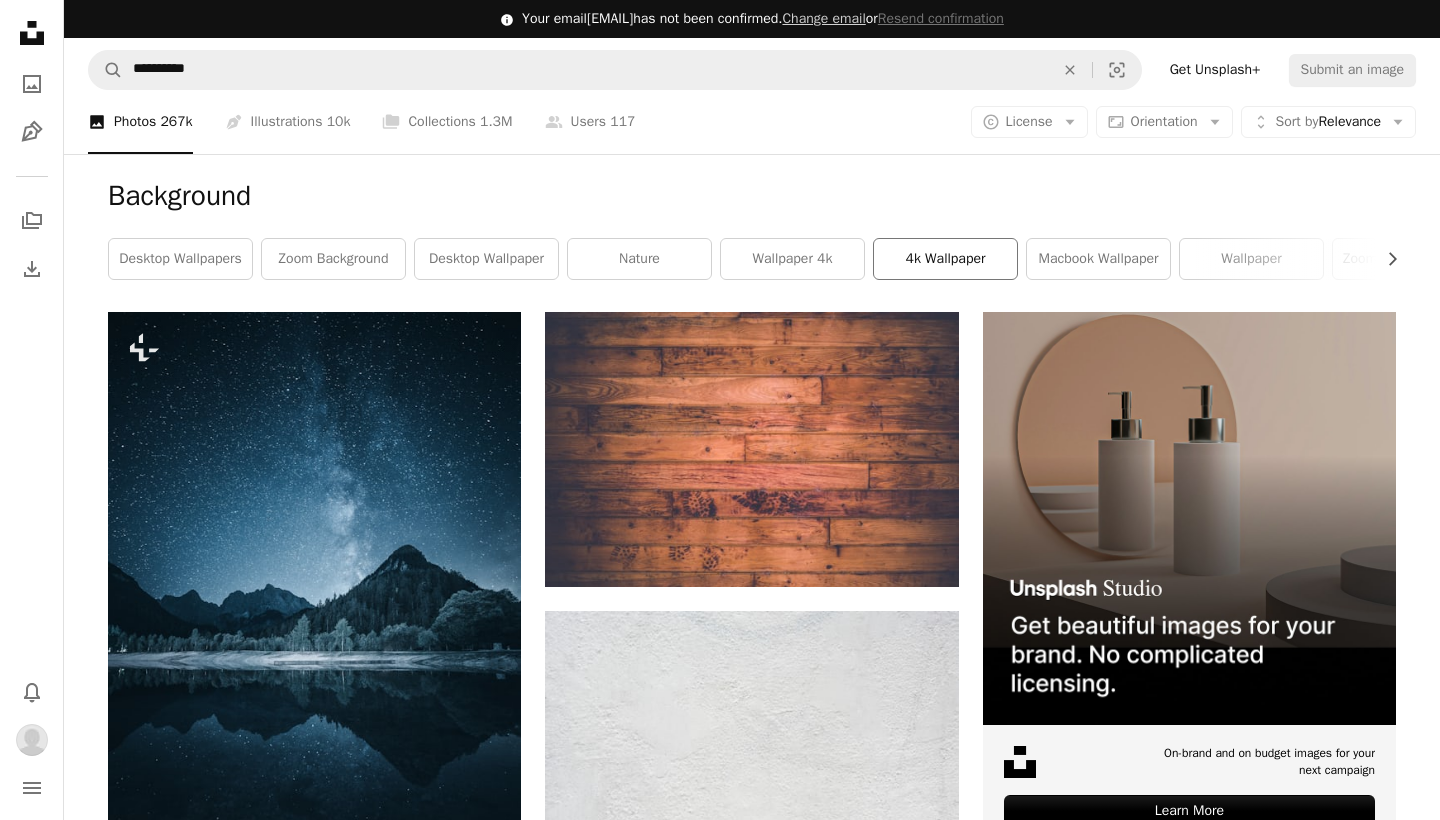 click on "4k wallpaper" at bounding box center [945, 259] 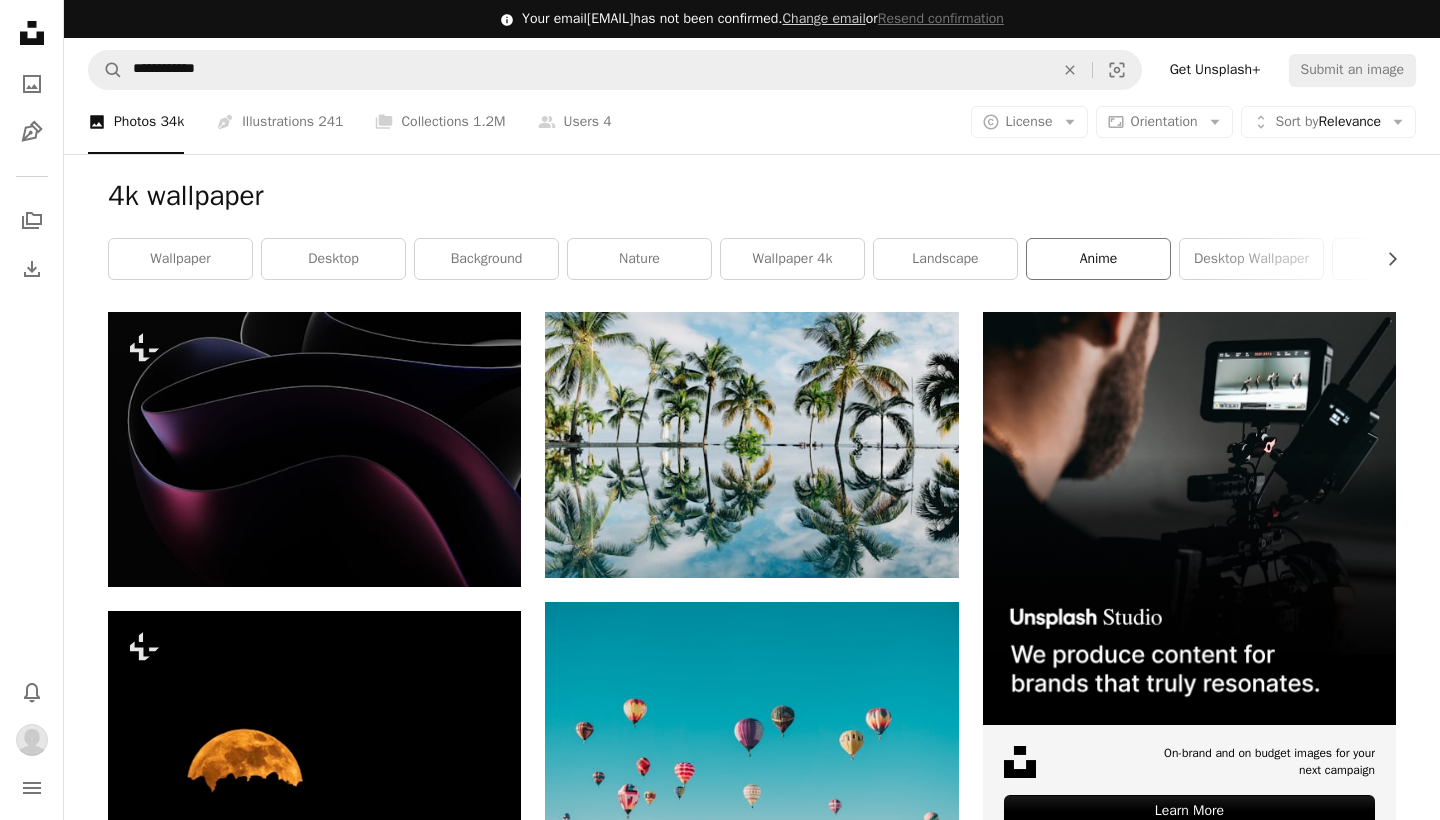 click on "anime" at bounding box center (1098, 259) 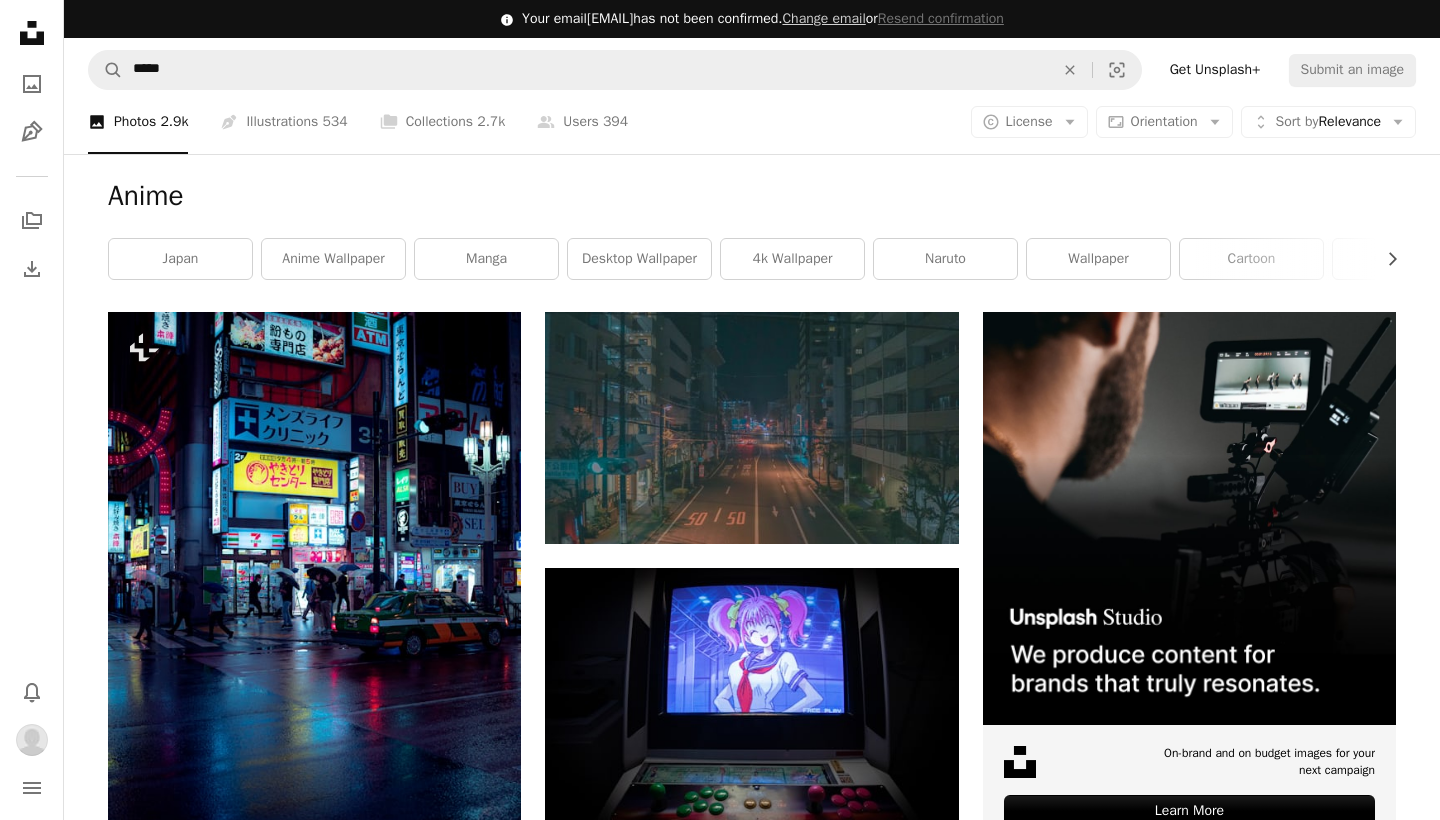 click on "Anime Chevron right japan anime wallpaper manga desktop wallpaper 4k wallpaper naruto wallpaper cartoon one piece human person laptop wallpaper" at bounding box center (752, 233) 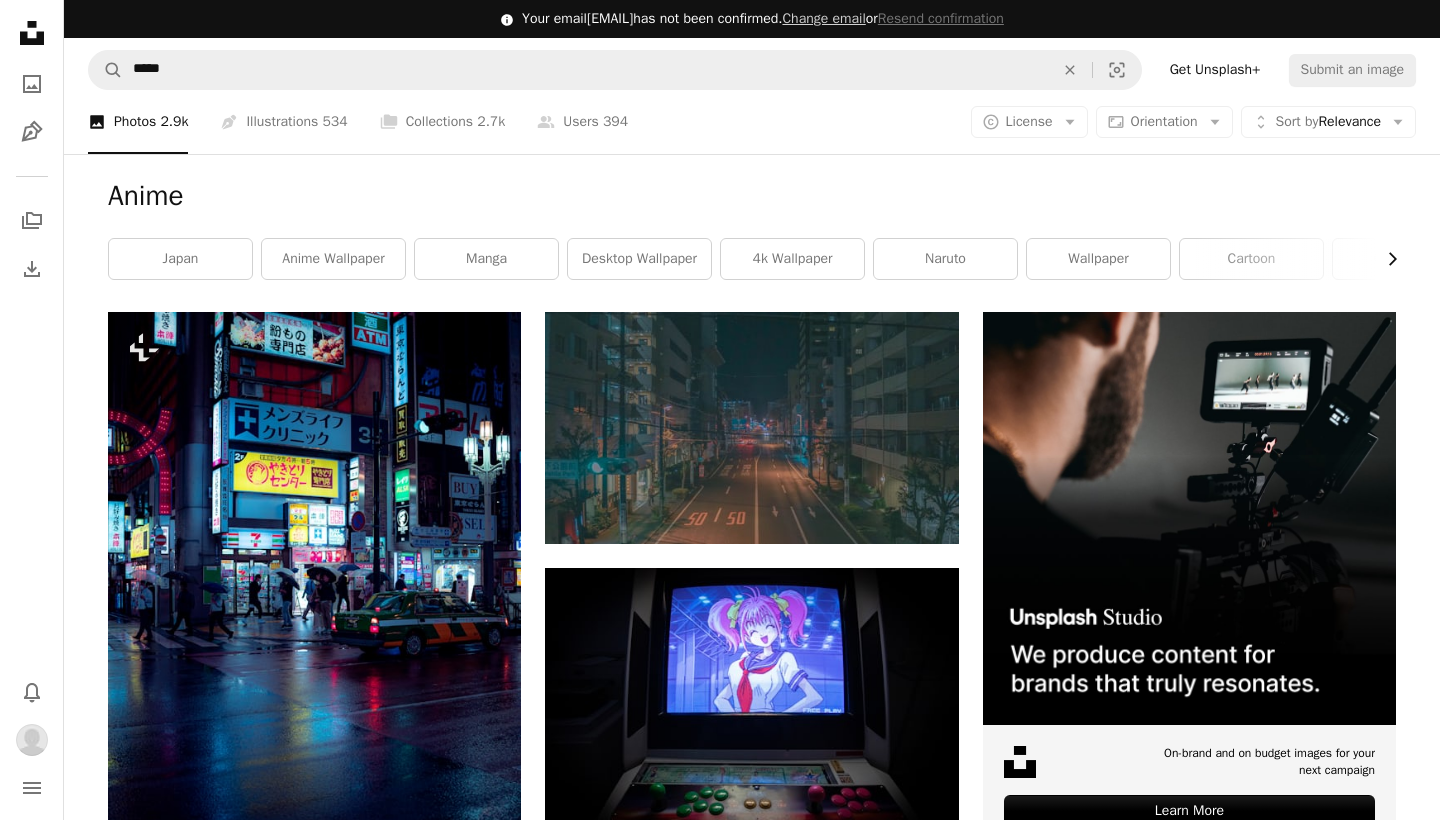 click 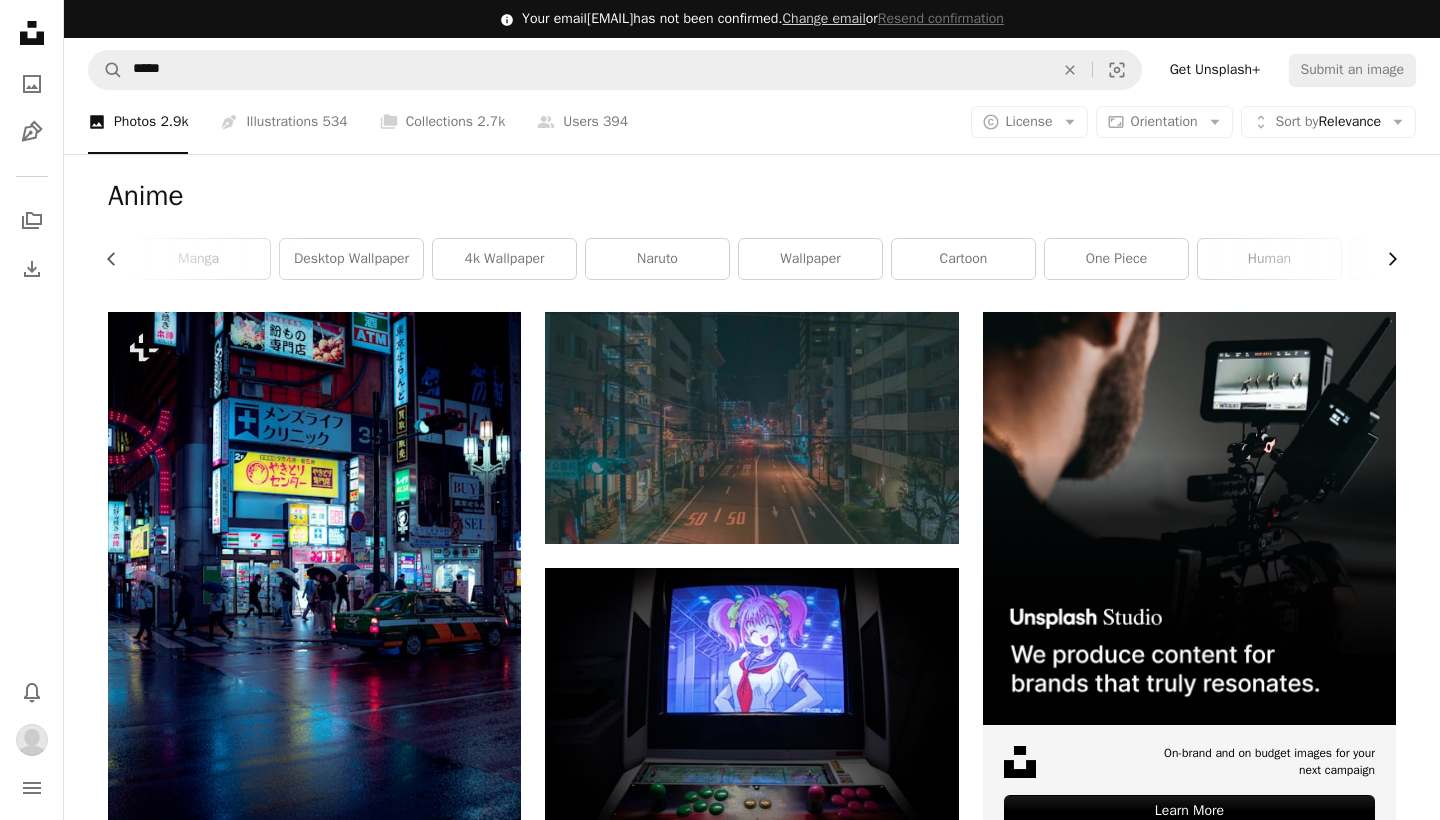 scroll, scrollTop: 0, scrollLeft: 300, axis: horizontal 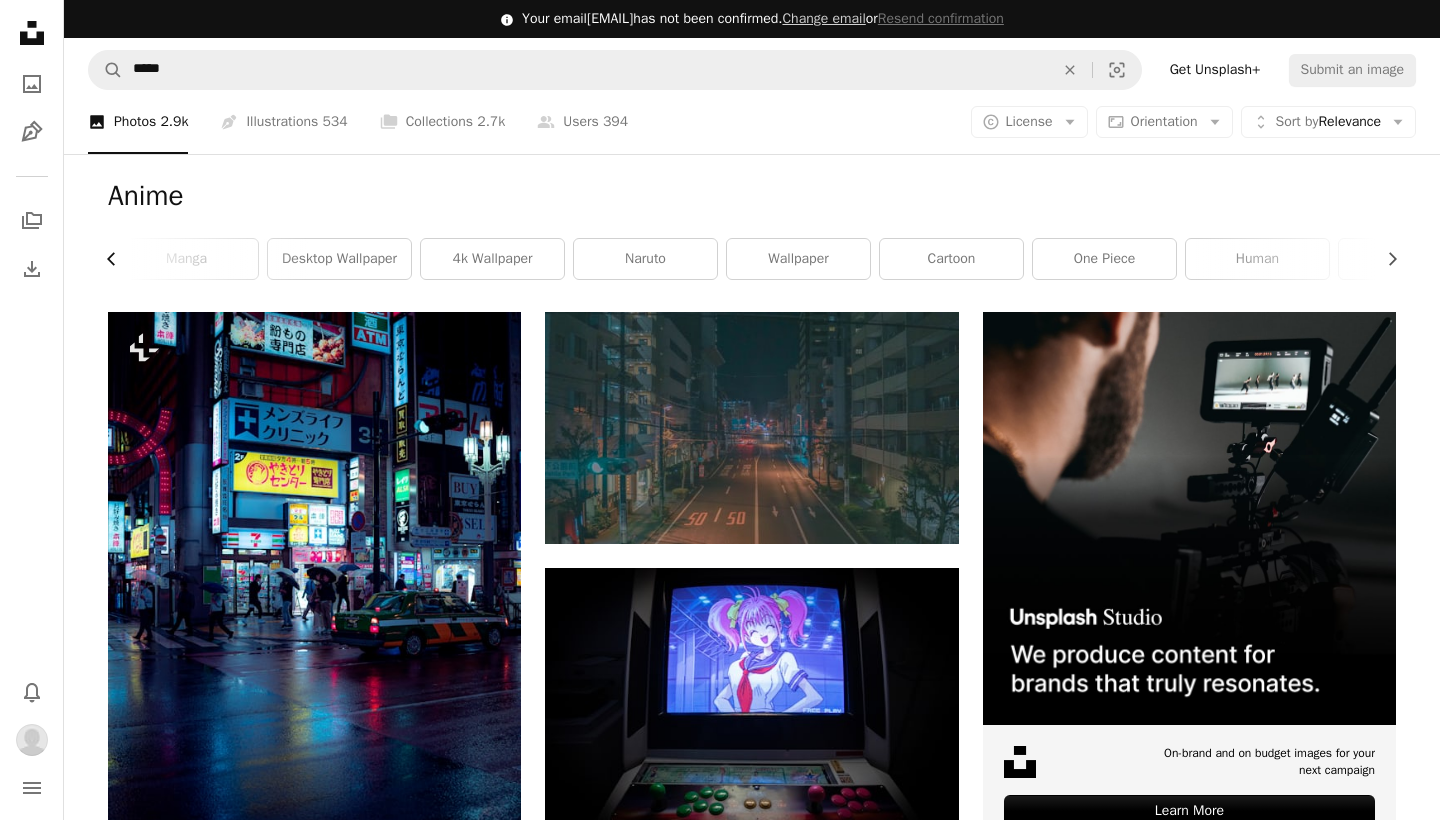 click on "Chevron left" 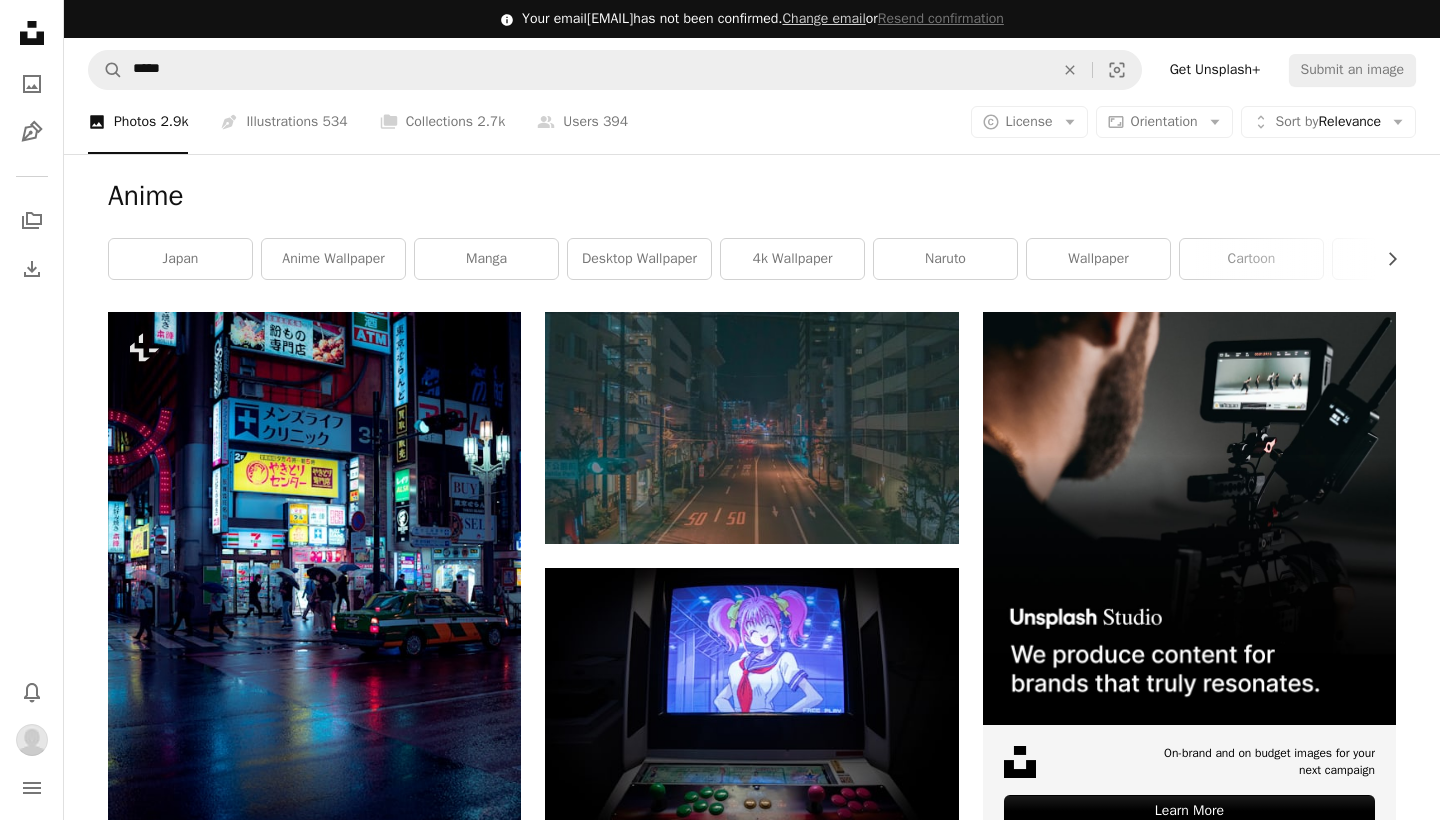 click on "Anime Chevron right japan anime wallpaper manga desktop wallpaper 4k wallpaper naruto wallpaper cartoon one piece human person laptop wallpaper" at bounding box center [752, 233] 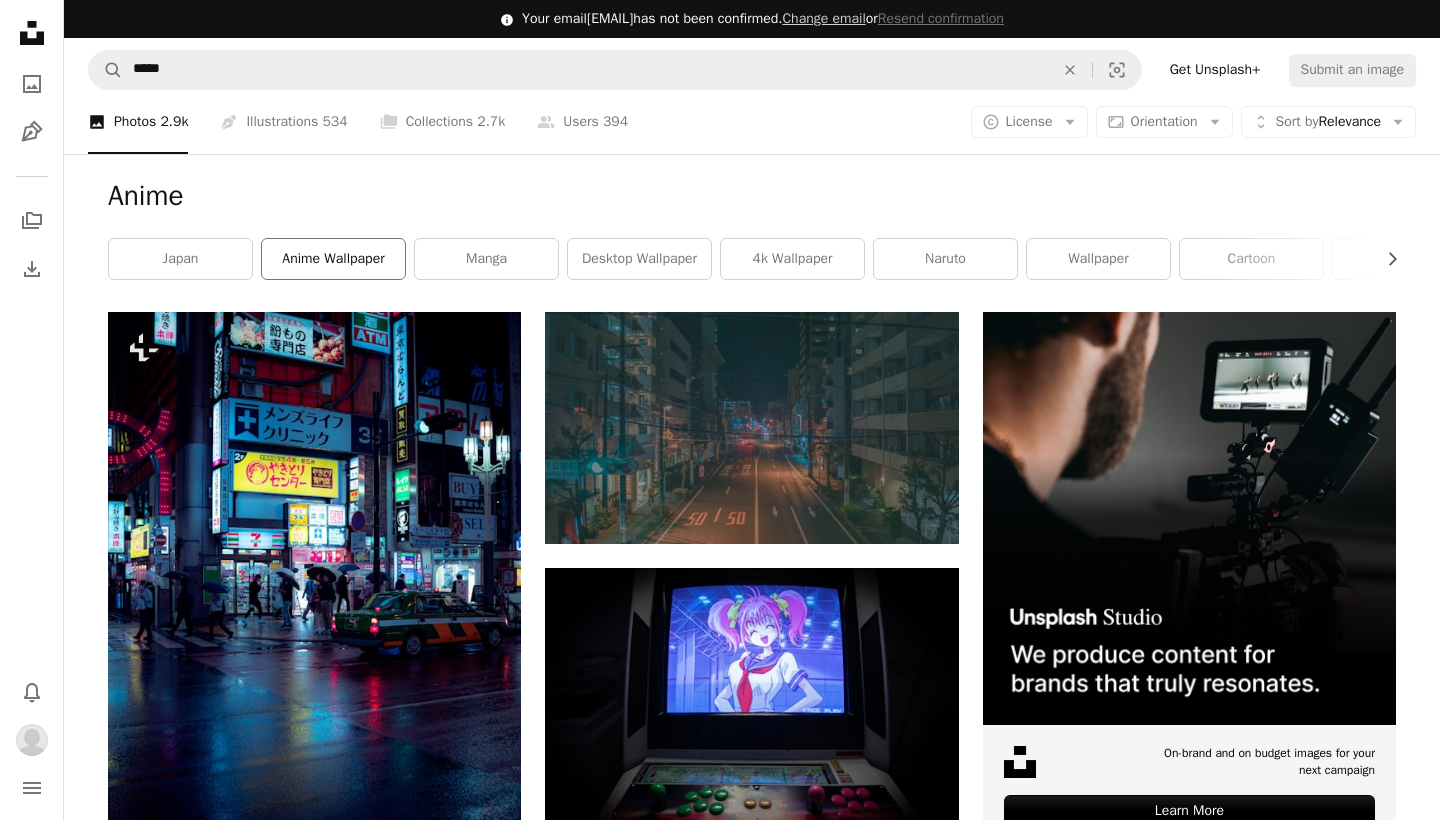 click on "anime wallpaper" at bounding box center [333, 259] 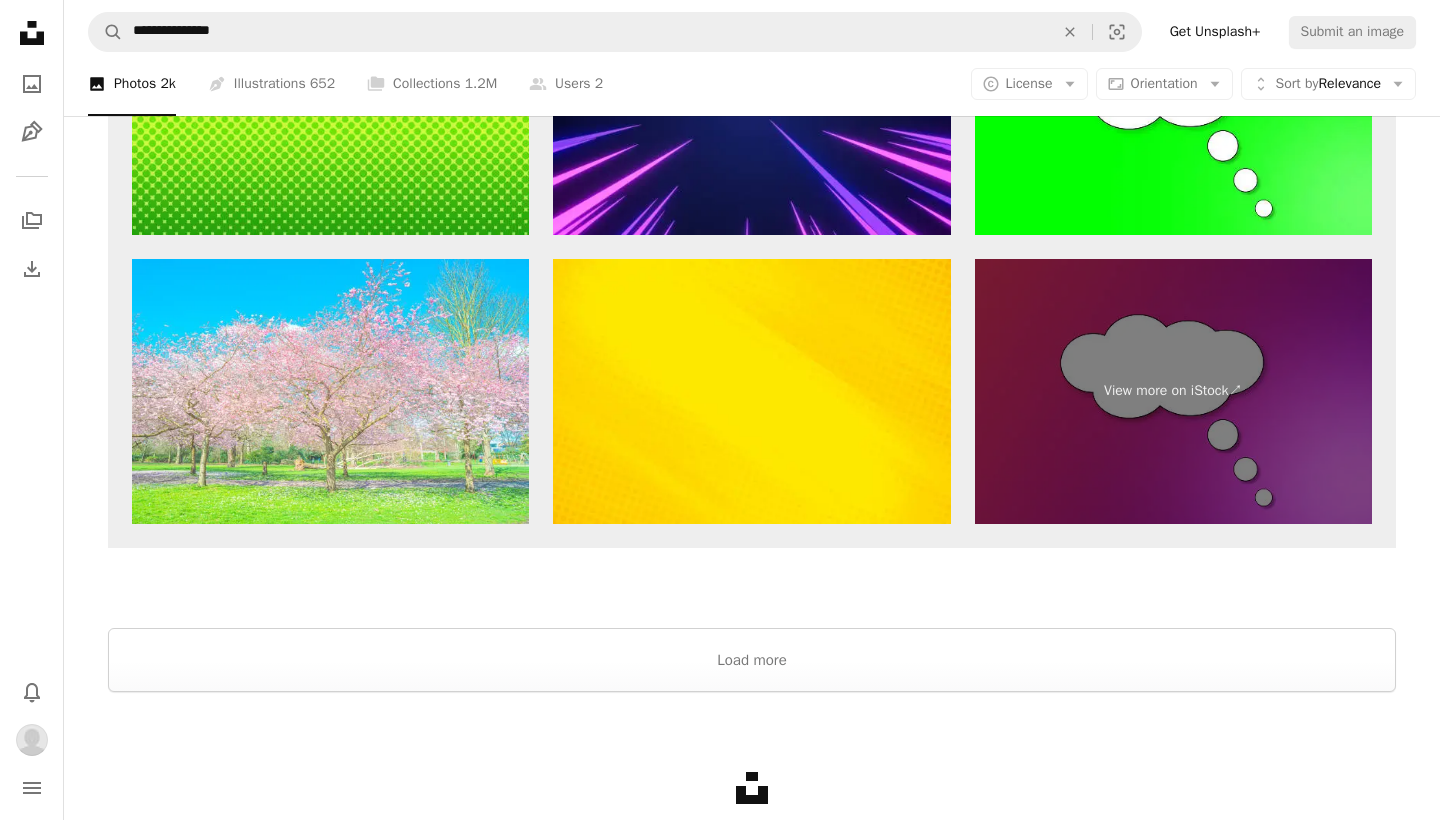 scroll, scrollTop: 4023, scrollLeft: 0, axis: vertical 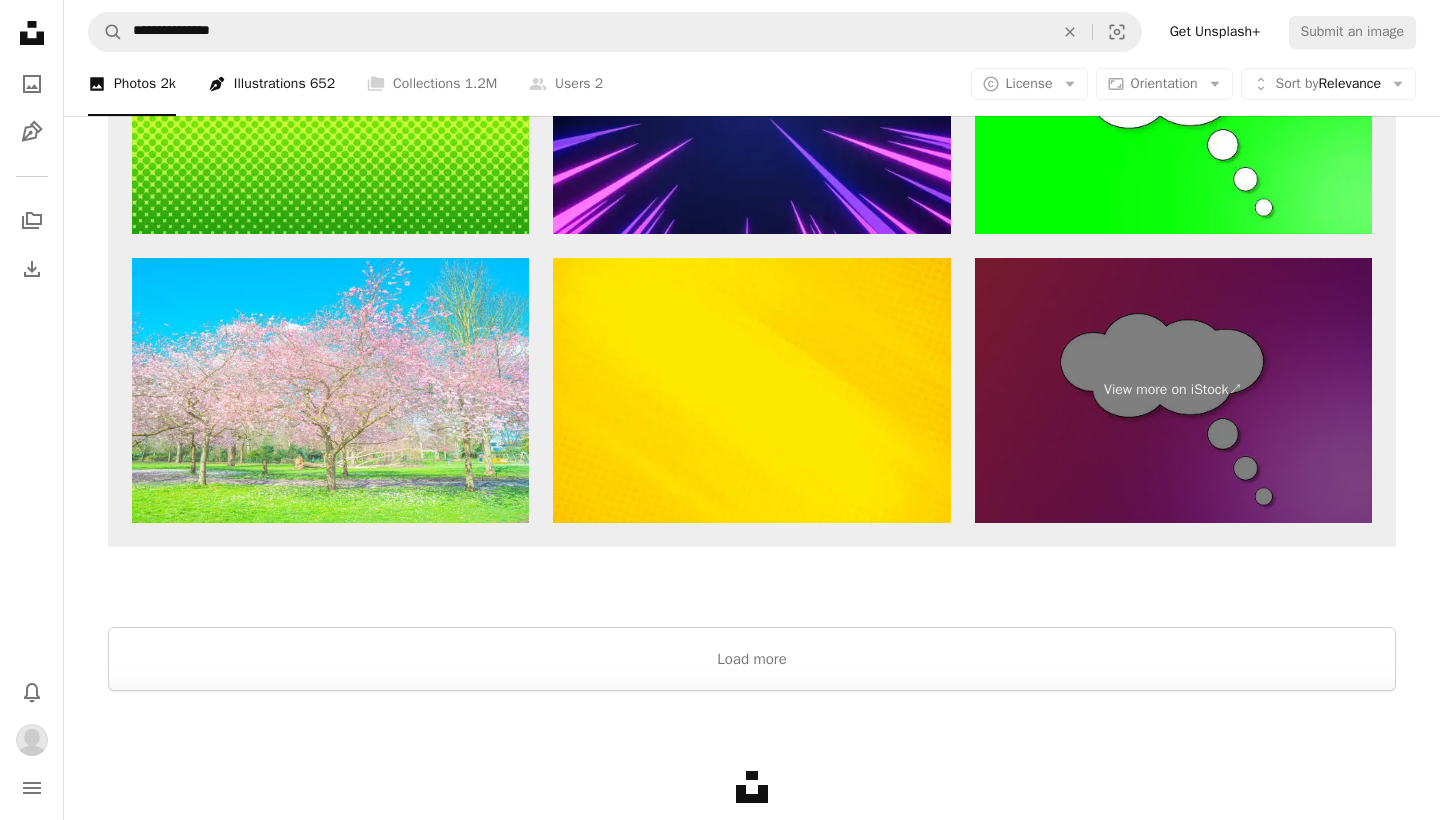 click on "Pen Tool Illustrations   652" at bounding box center (271, 84) 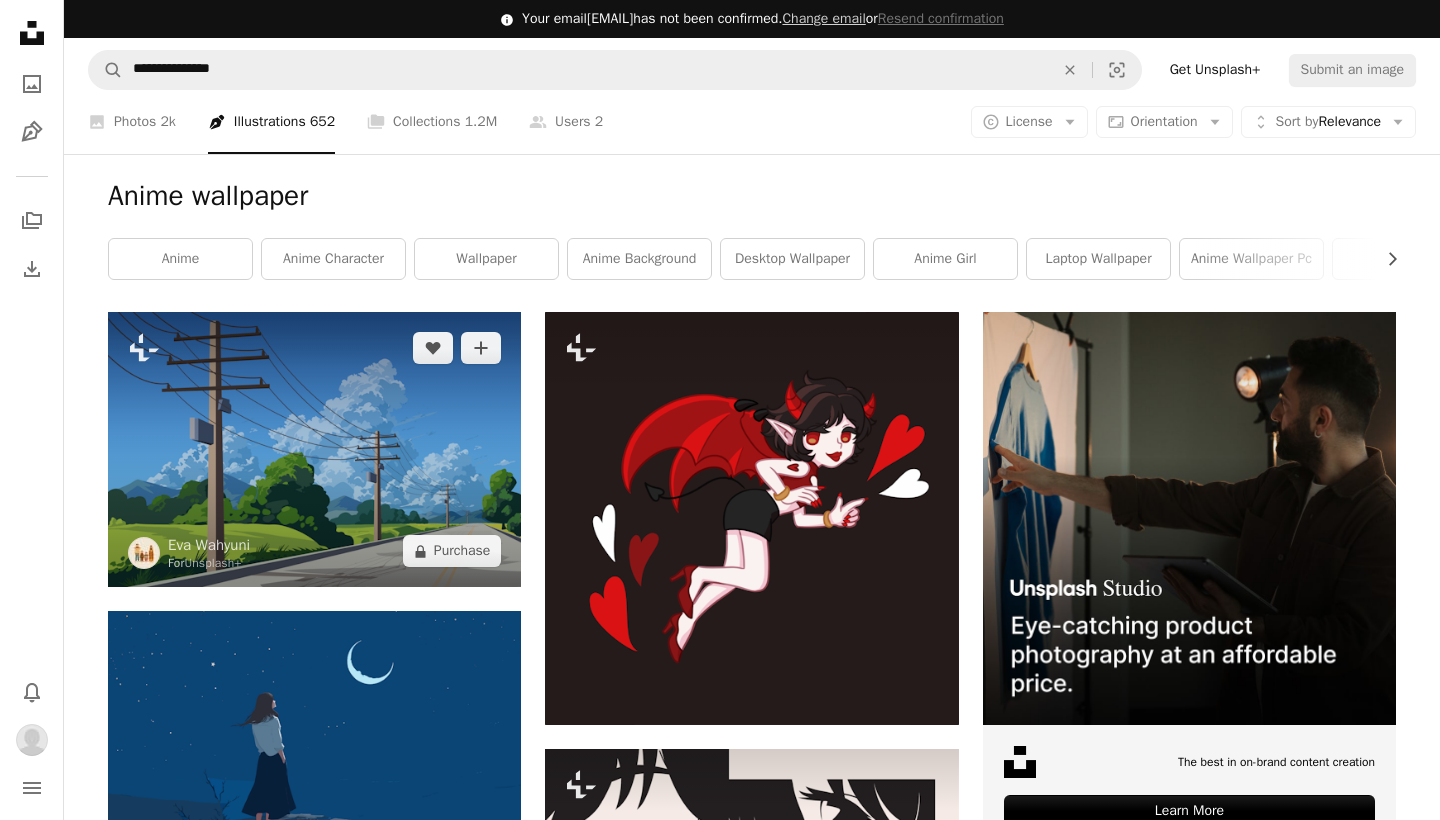 scroll, scrollTop: 0, scrollLeft: 0, axis: both 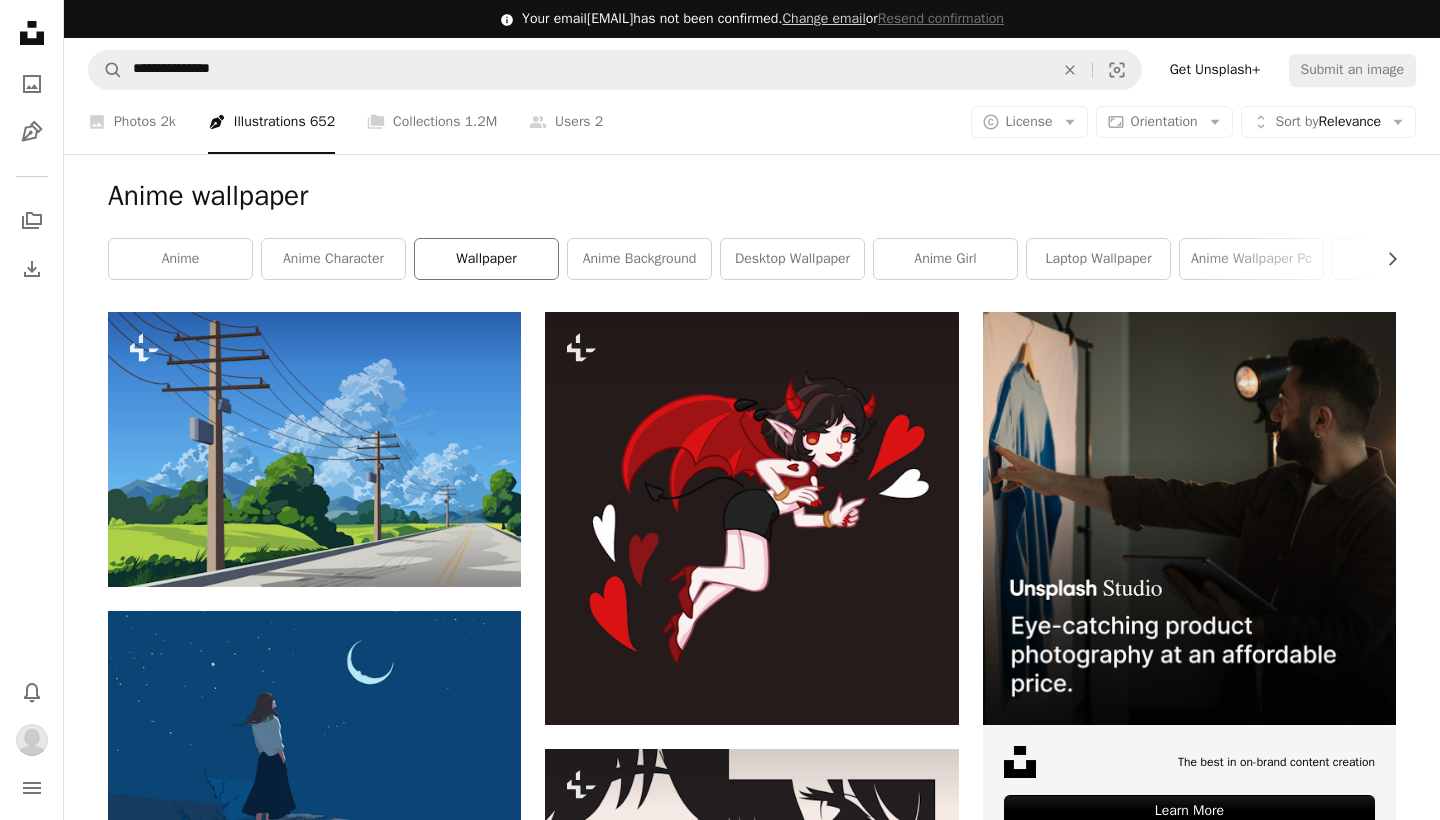 click on "wallpaper" at bounding box center [486, 259] 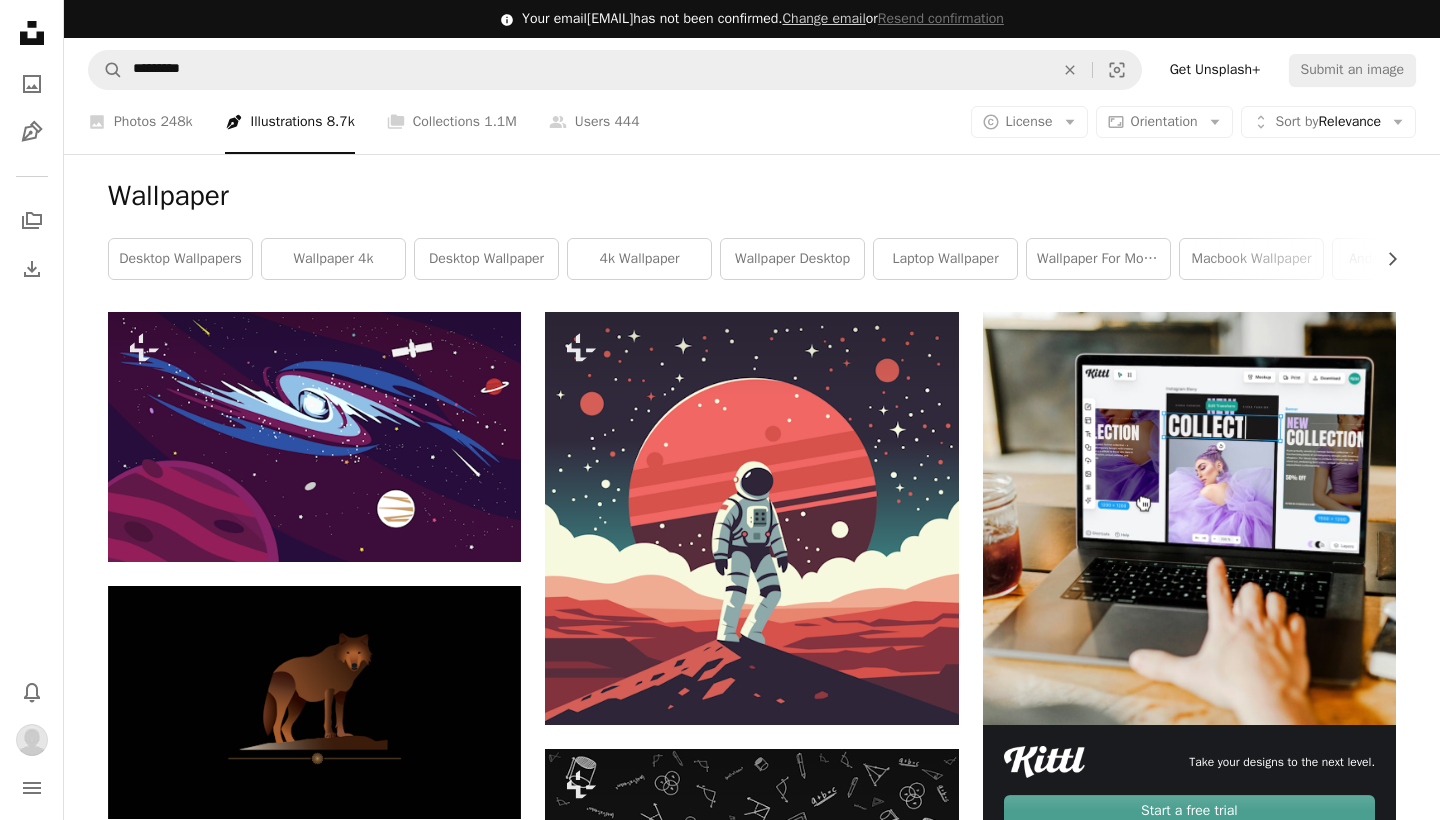 scroll, scrollTop: 0, scrollLeft: 0, axis: both 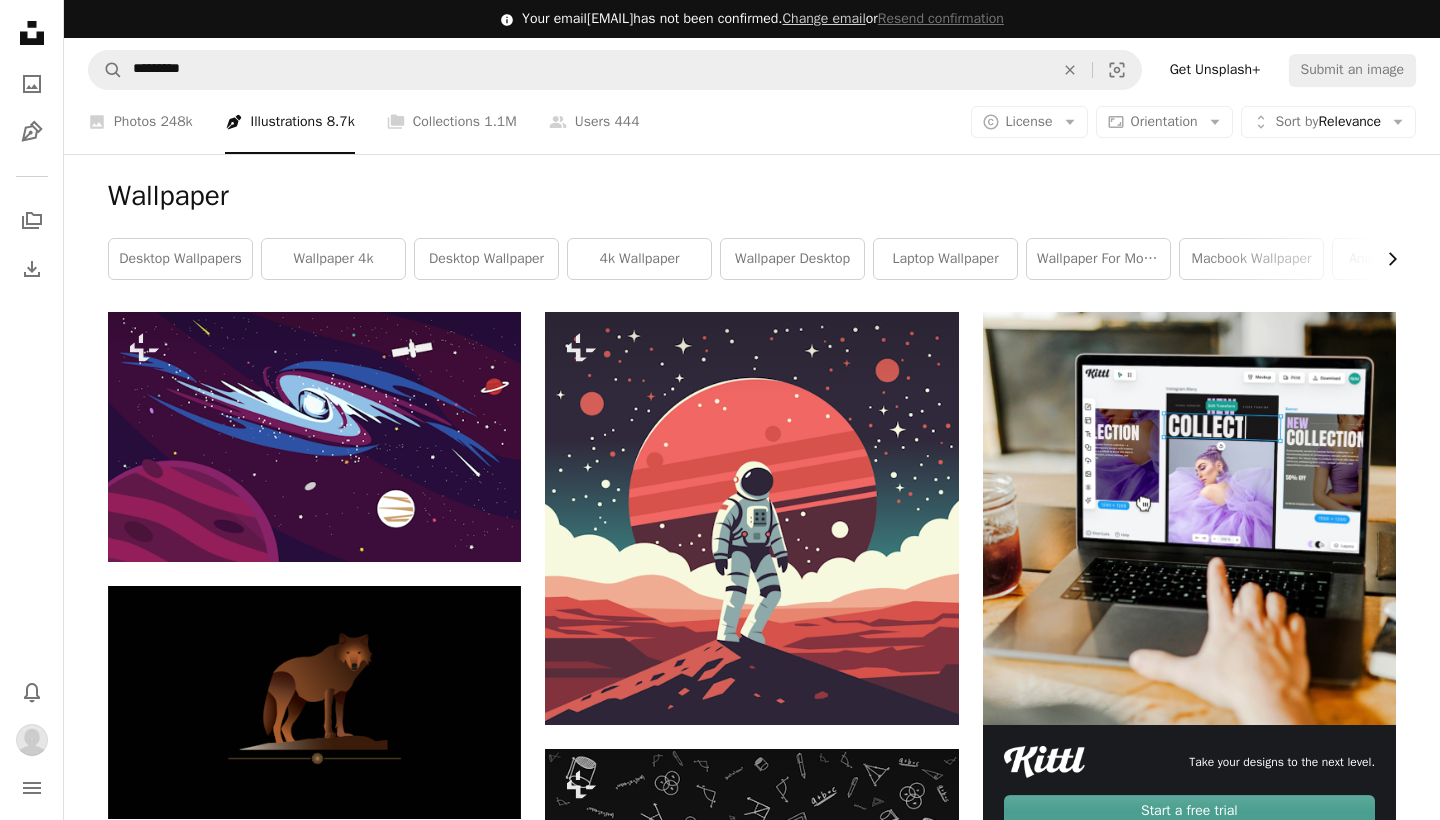 click 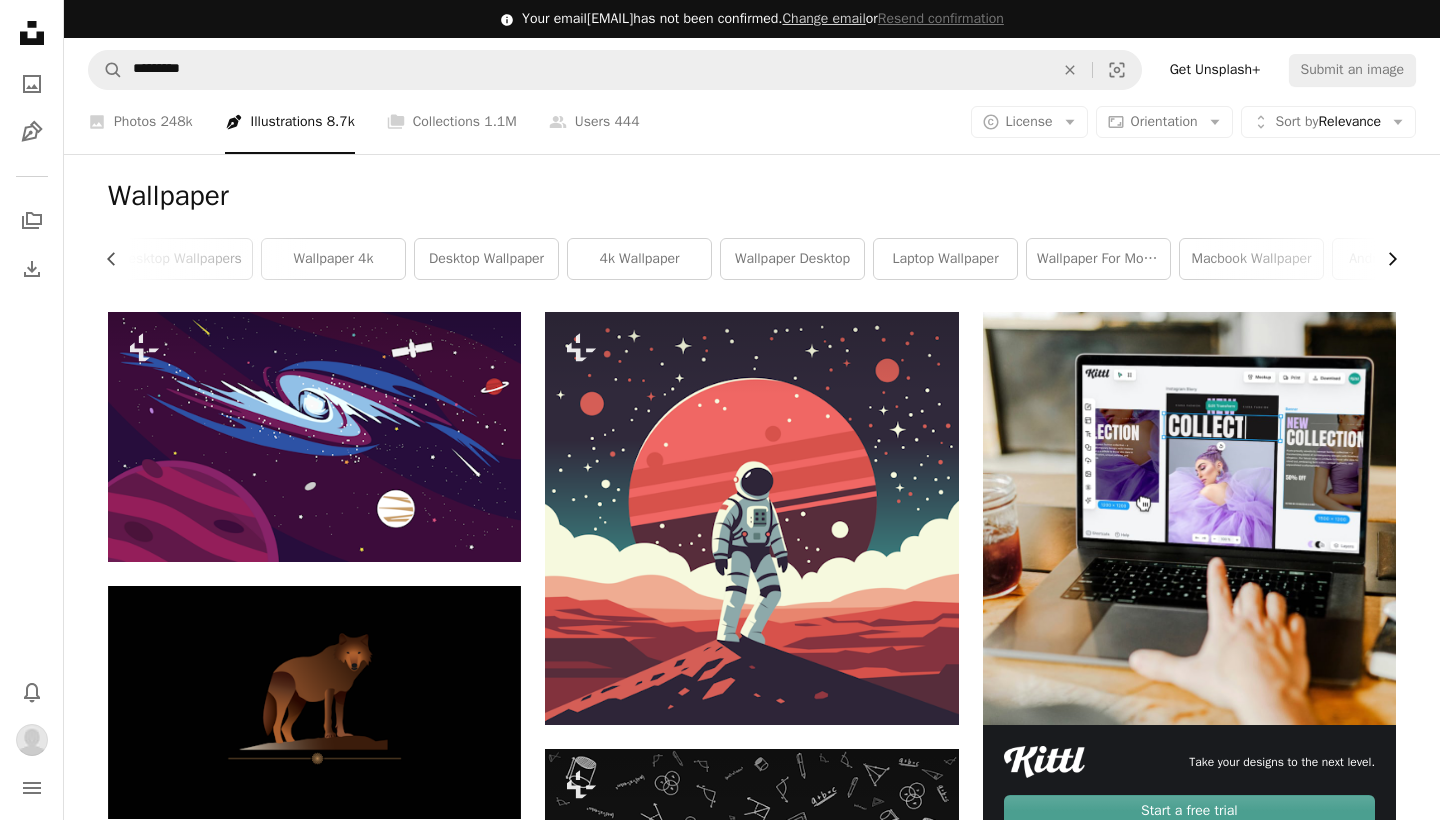 scroll, scrollTop: 0, scrollLeft: 300, axis: horizontal 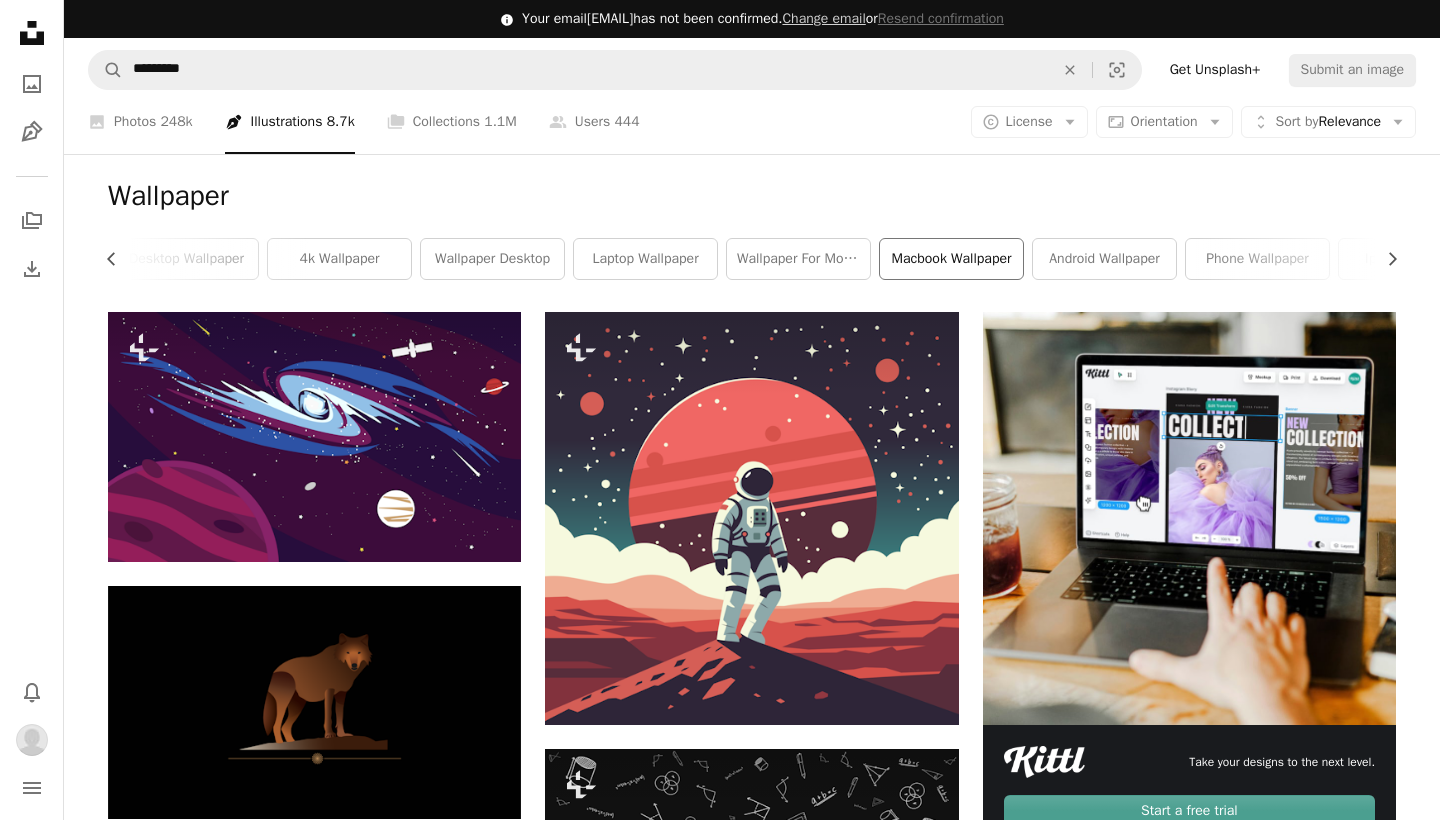click on "macbook wallpaper" at bounding box center [951, 259] 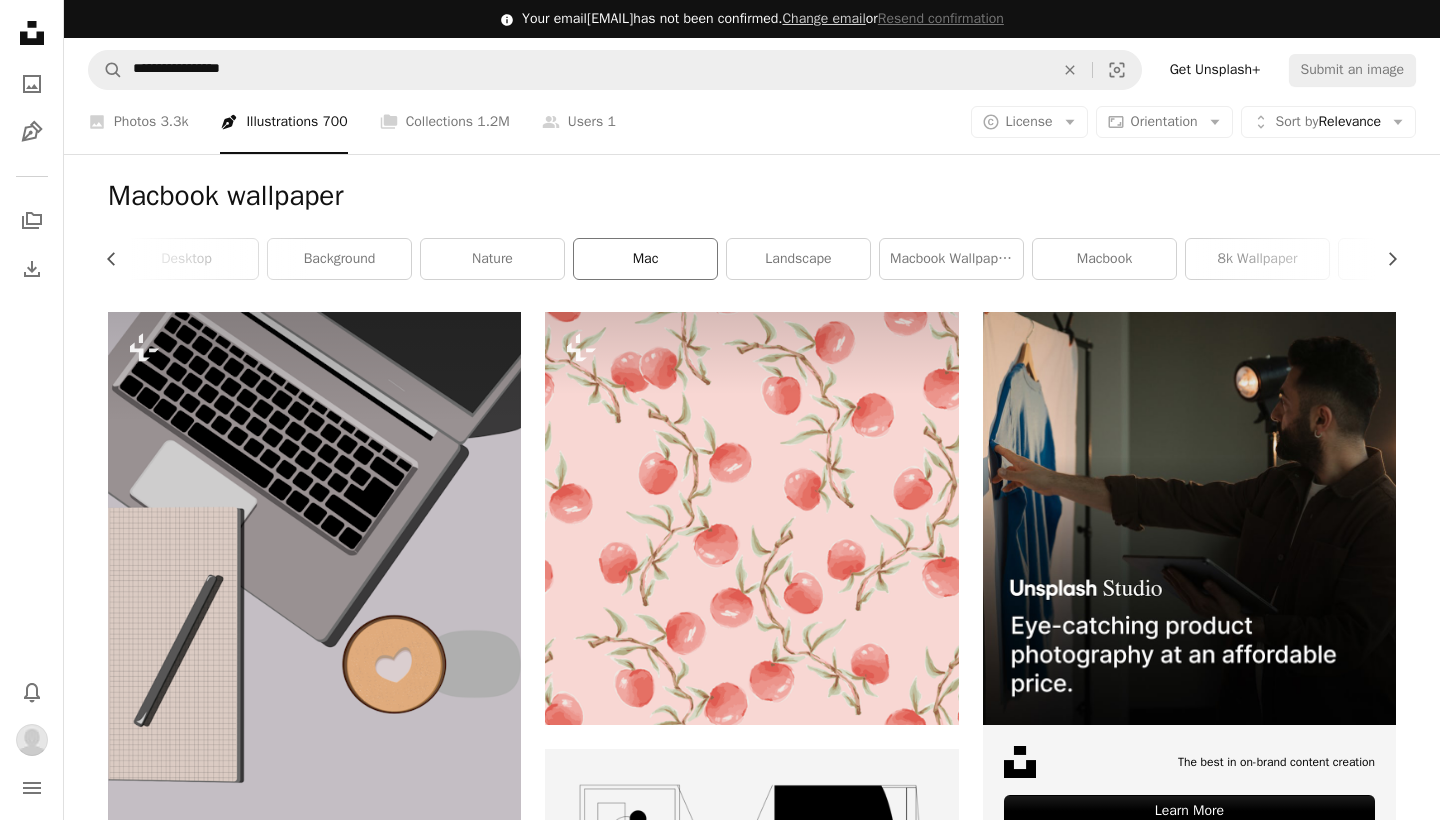 click on "mac" at bounding box center (645, 259) 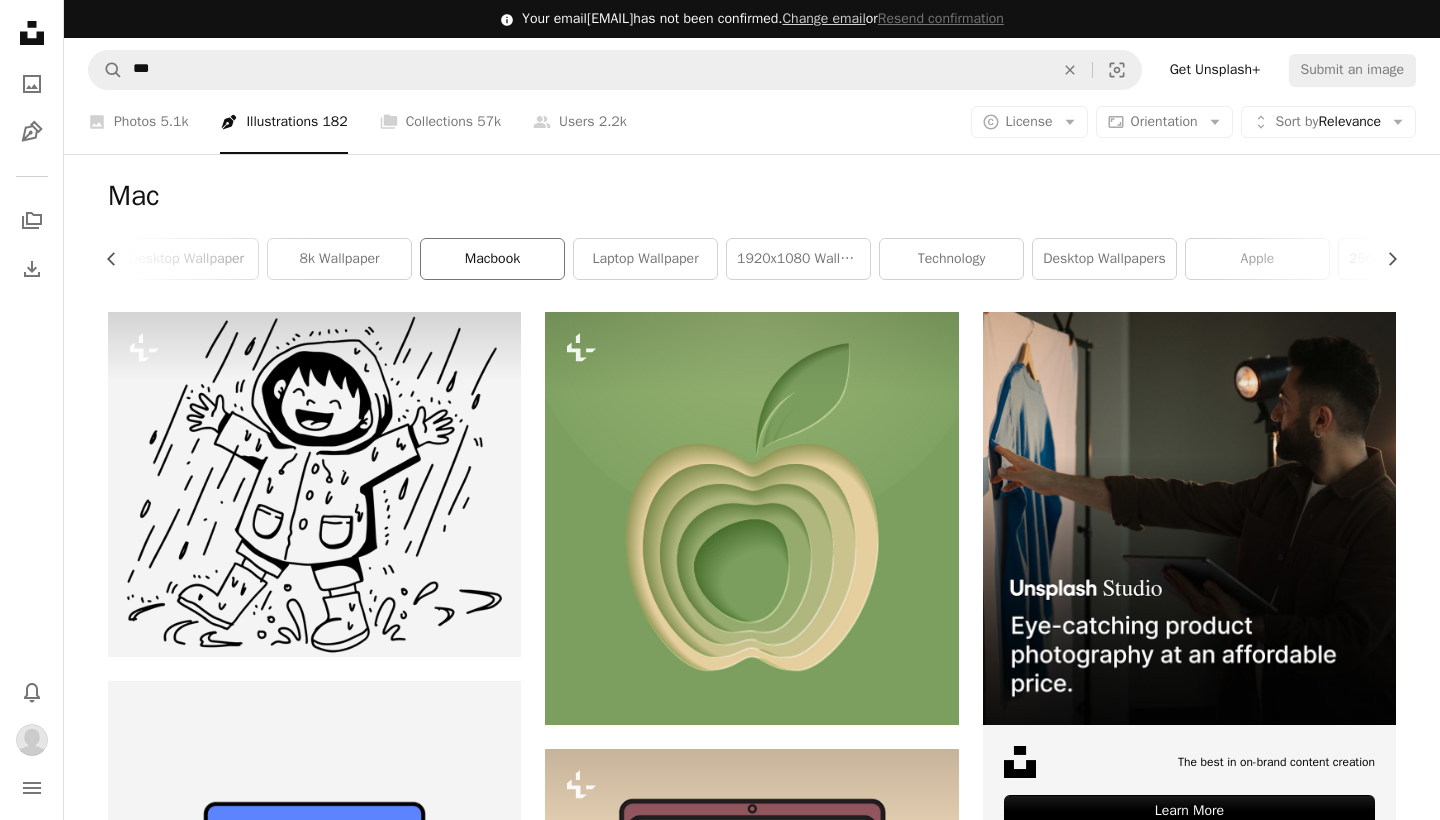 click on "macbook" at bounding box center [492, 259] 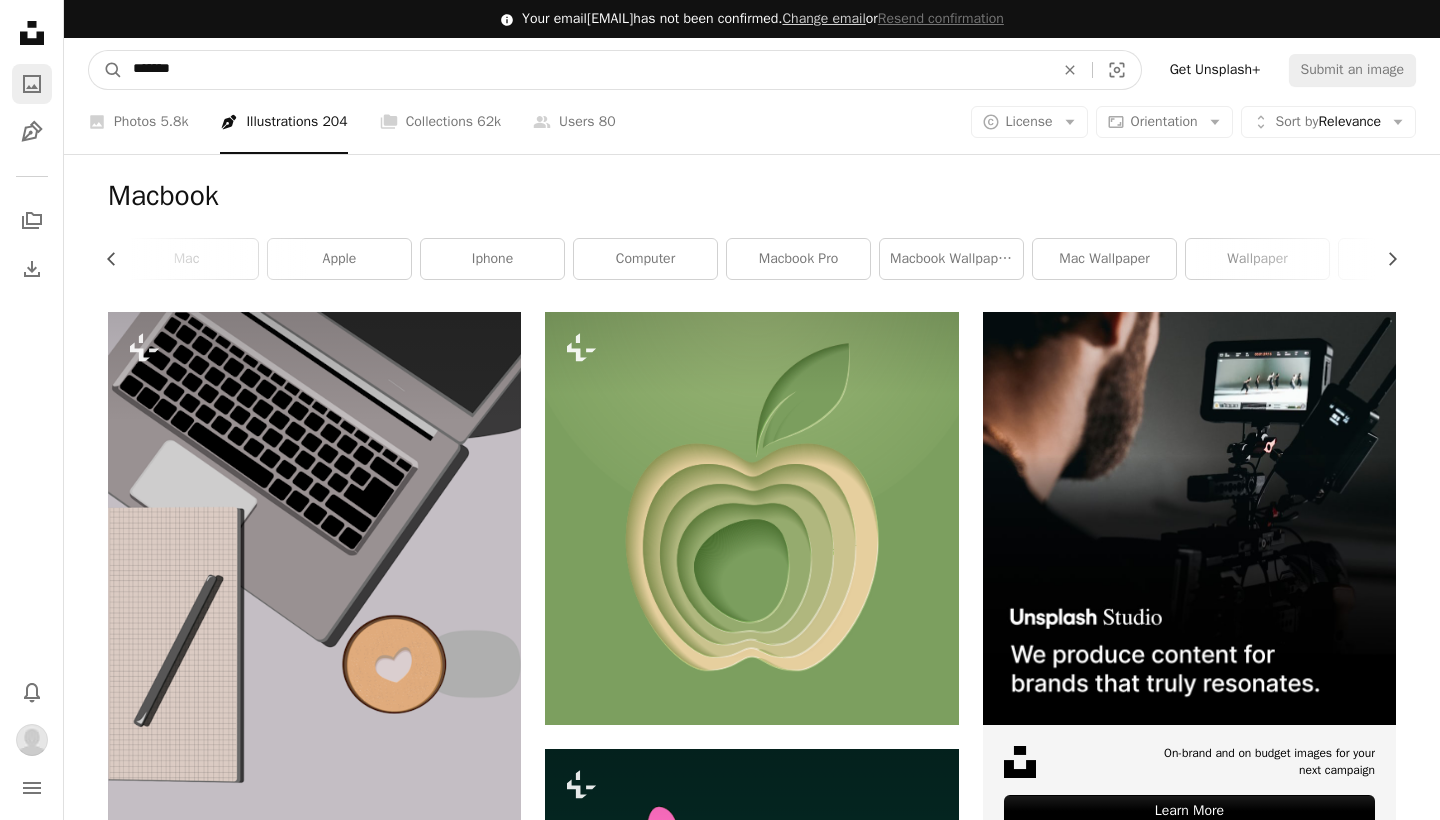 drag, startPoint x: 250, startPoint y: 67, endPoint x: 23, endPoint y: 66, distance: 227.0022 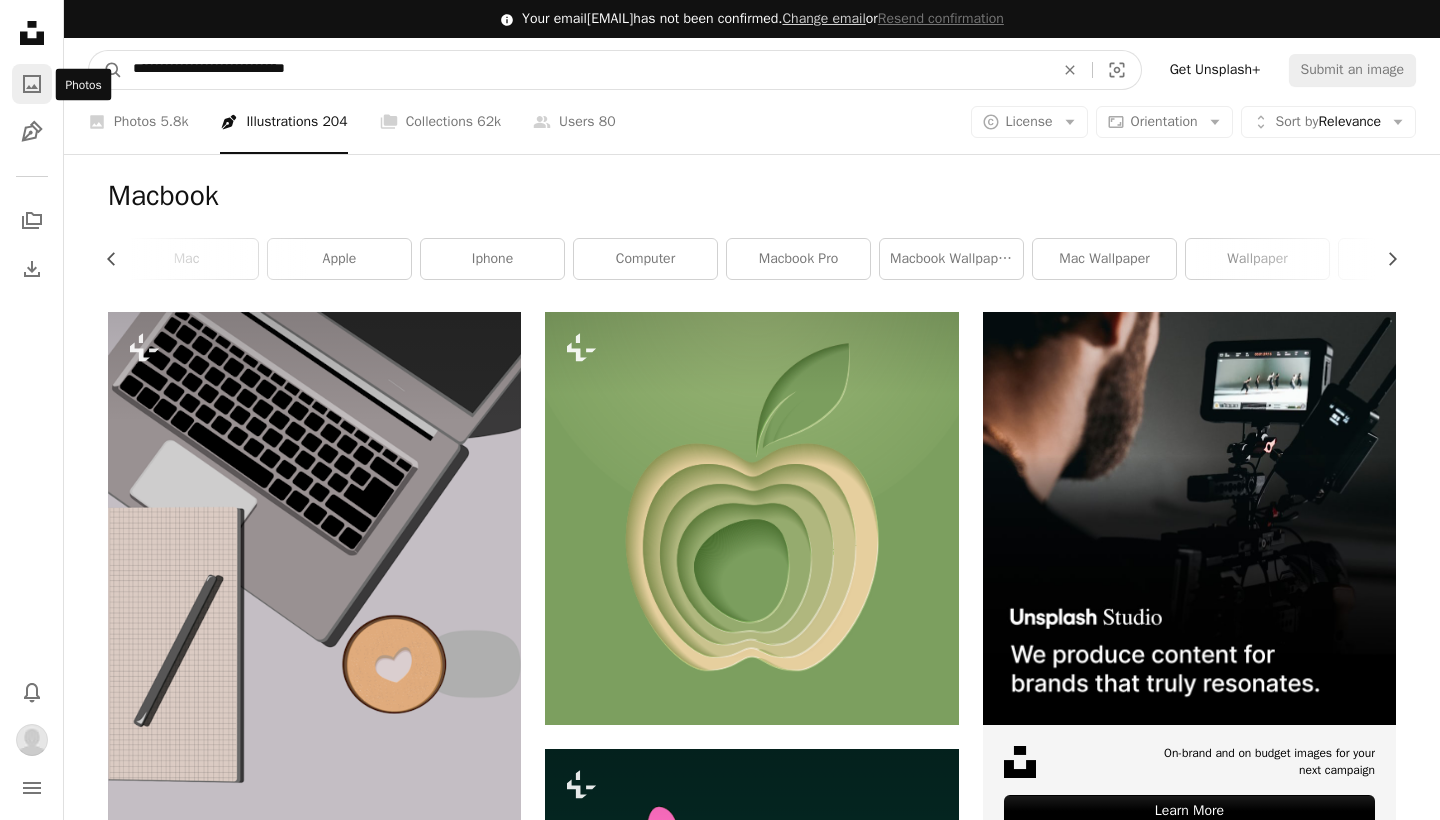 type on "**********" 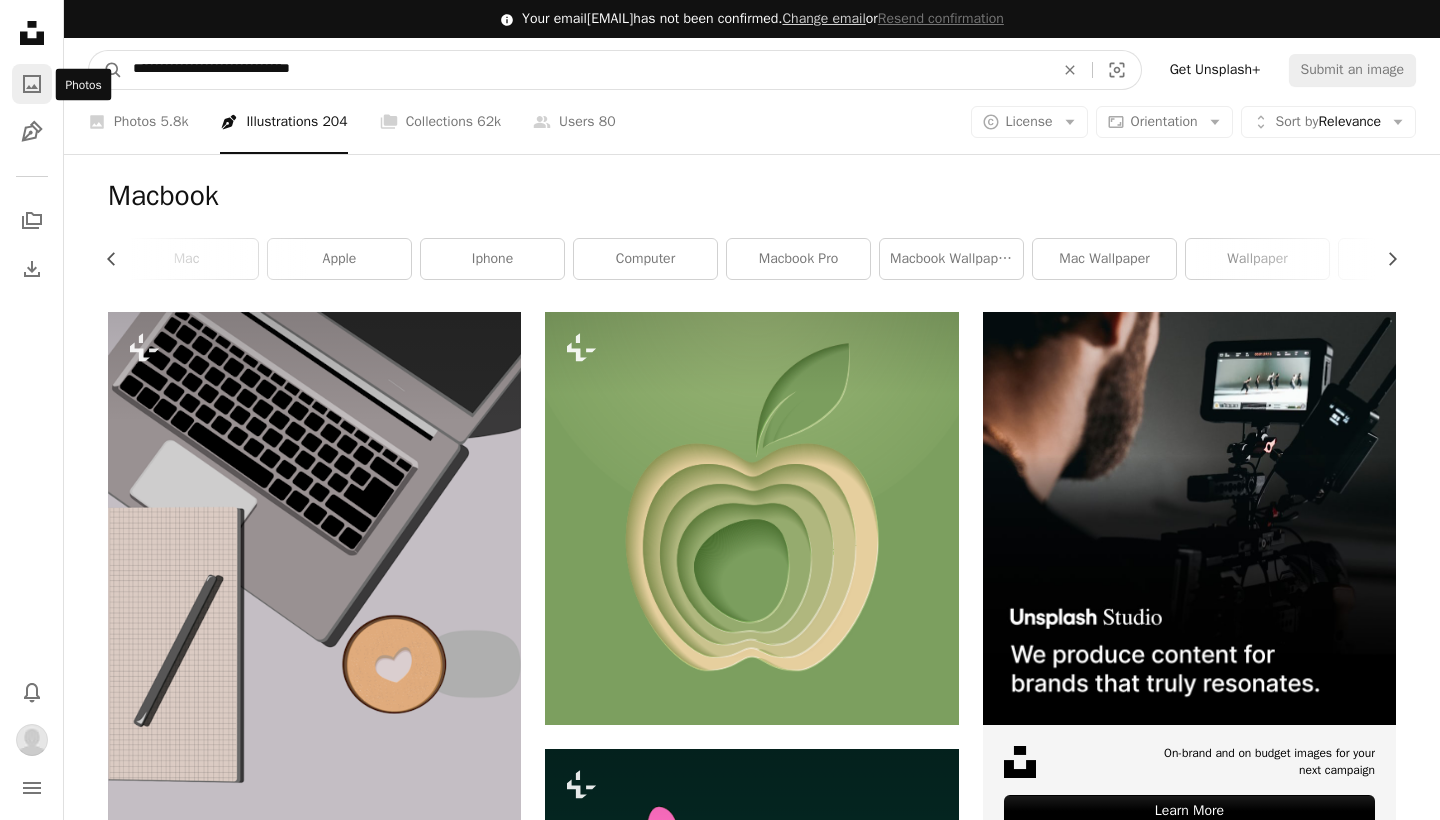 click on "A magnifying glass" at bounding box center (106, 70) 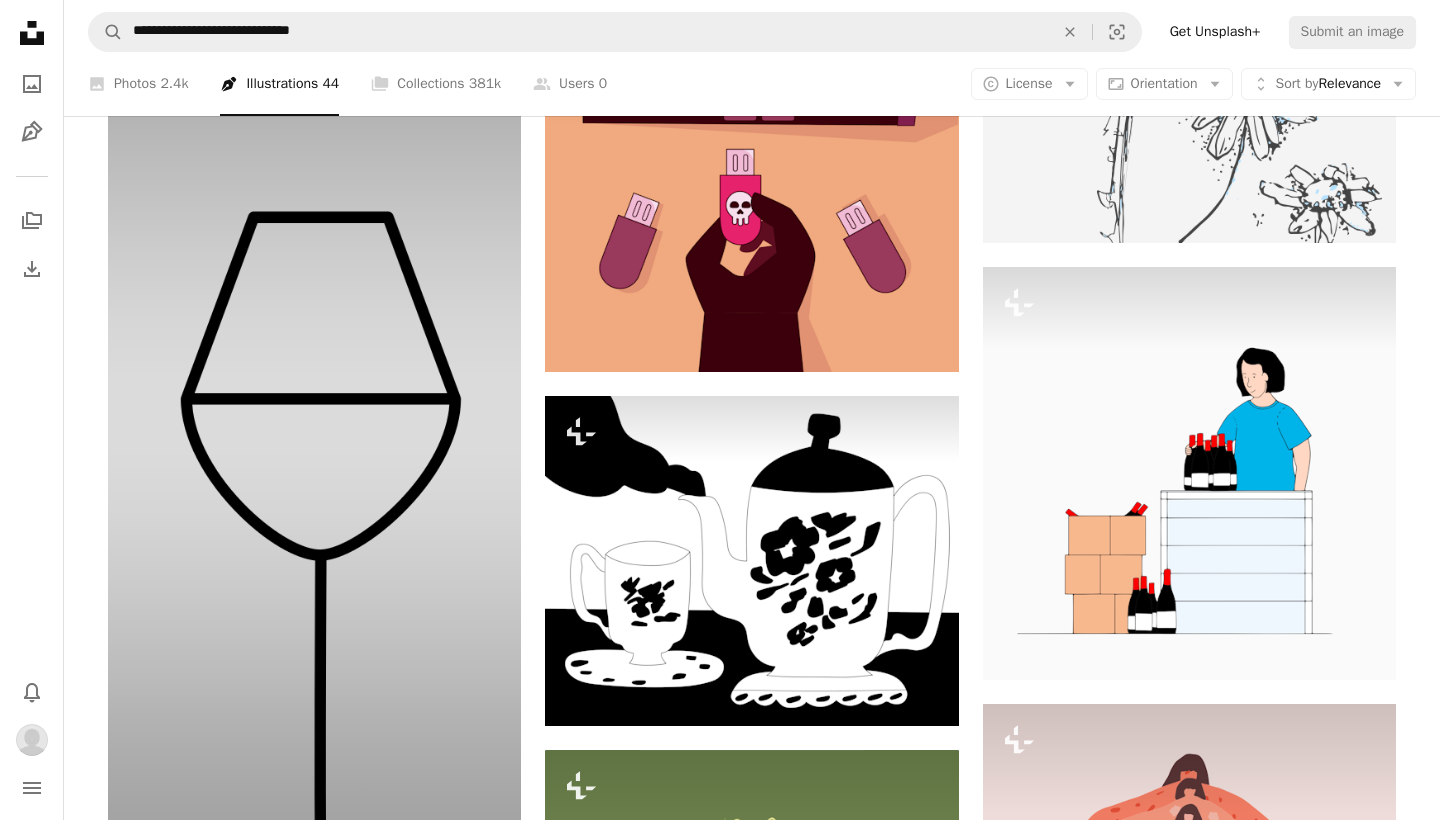 scroll, scrollTop: 1905, scrollLeft: 0, axis: vertical 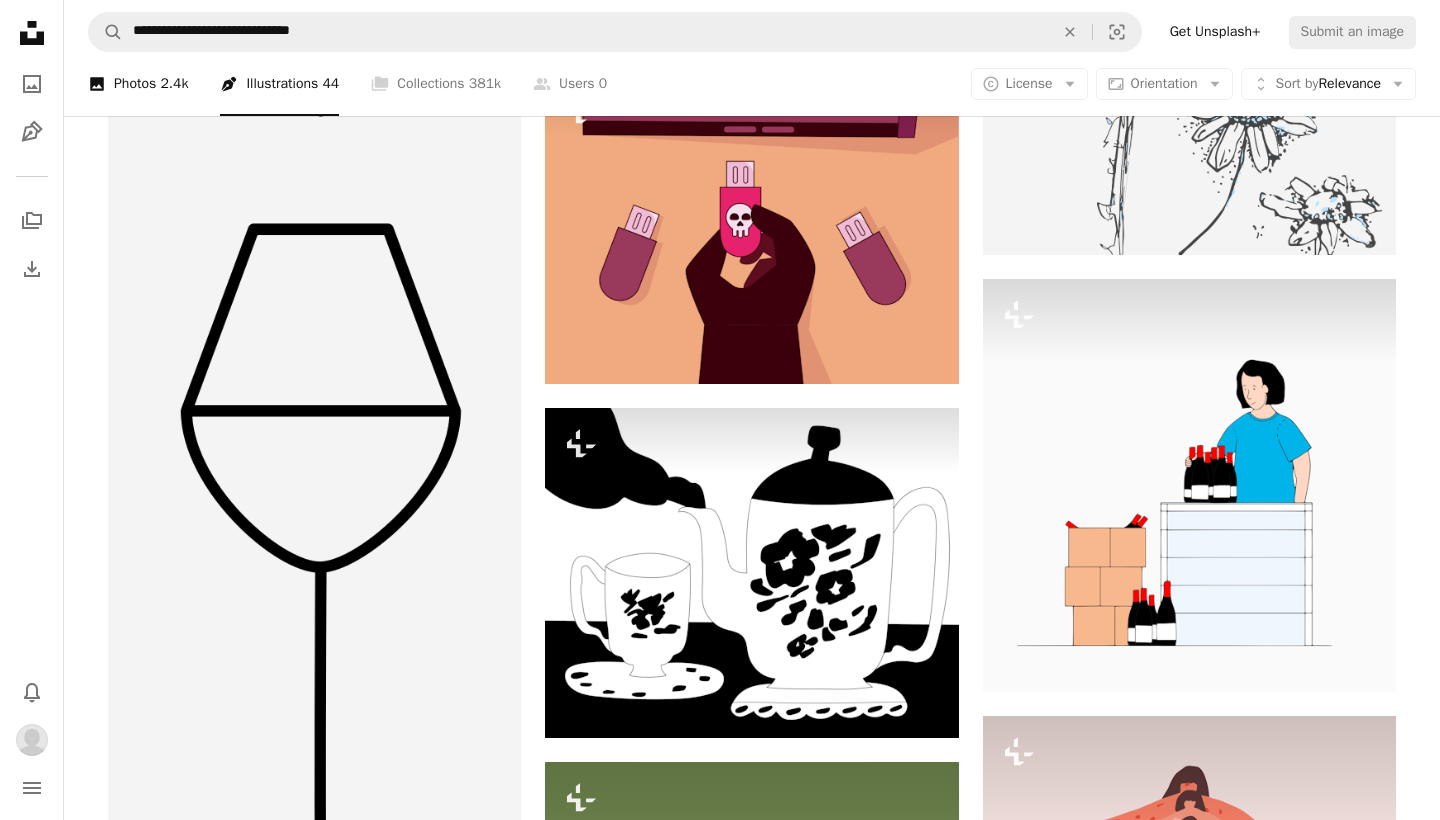 click on "A photo Photos   2.4k" at bounding box center (138, 84) 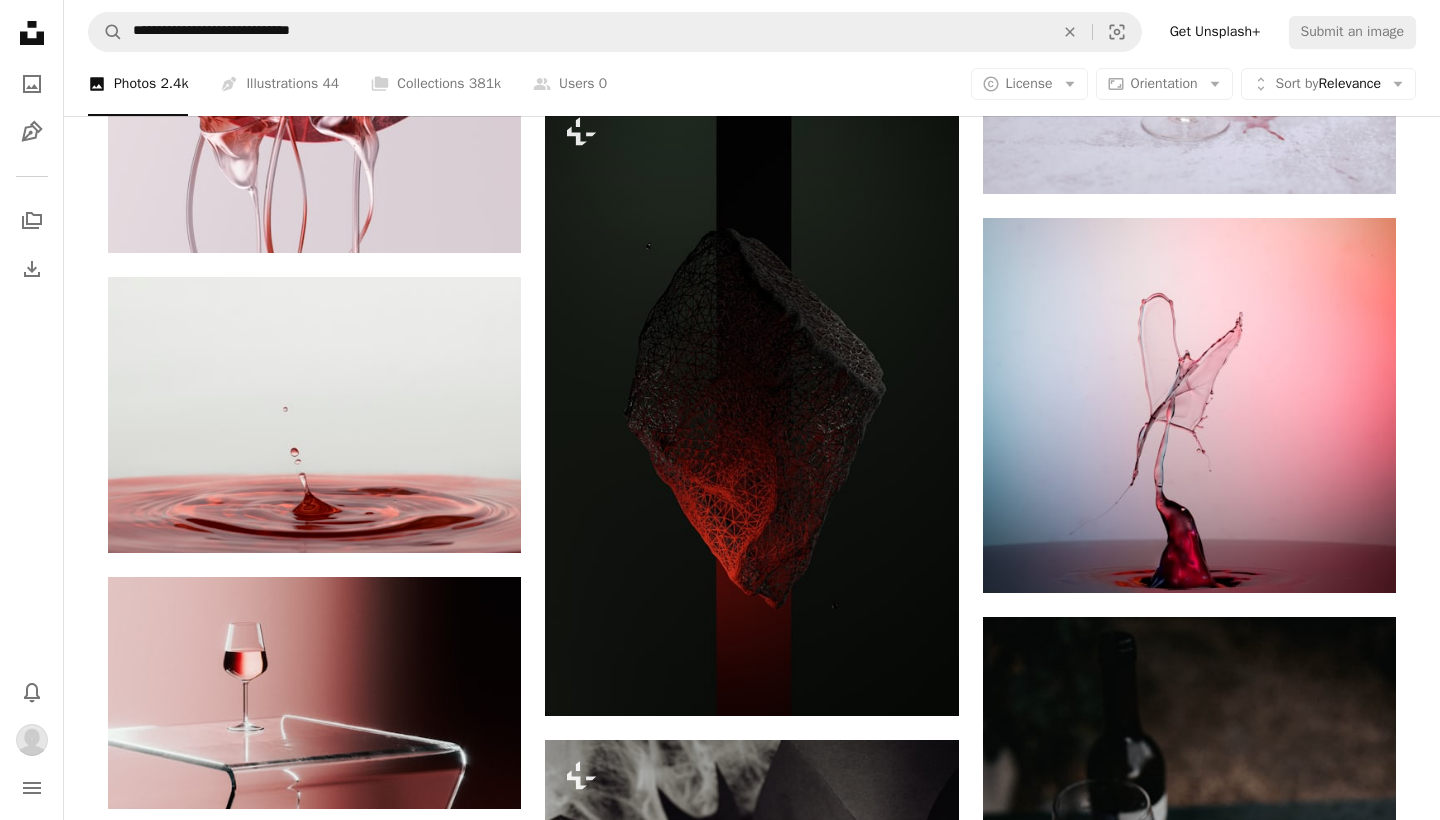 scroll, scrollTop: 1230, scrollLeft: 0, axis: vertical 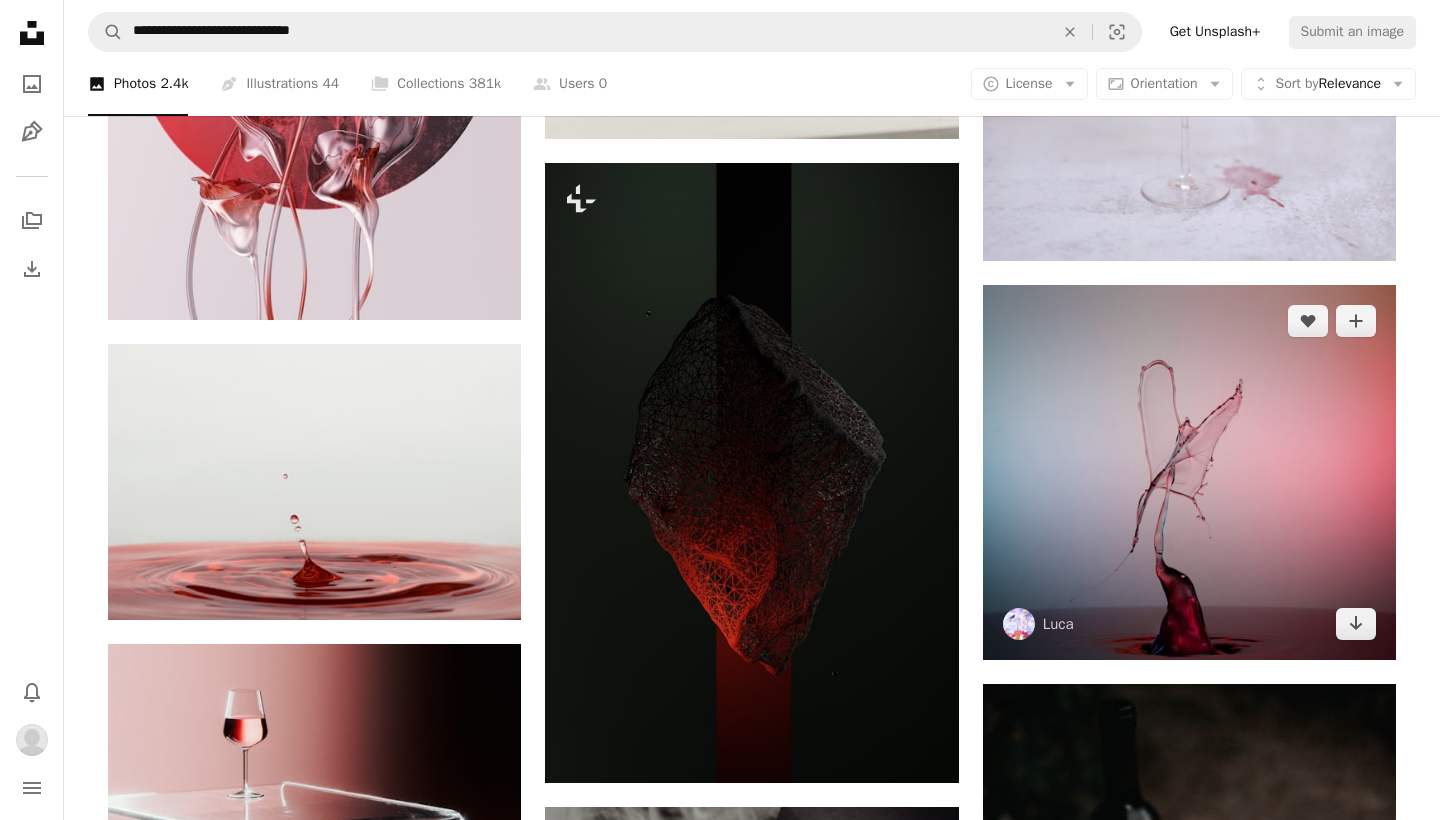 click at bounding box center [1189, 472] 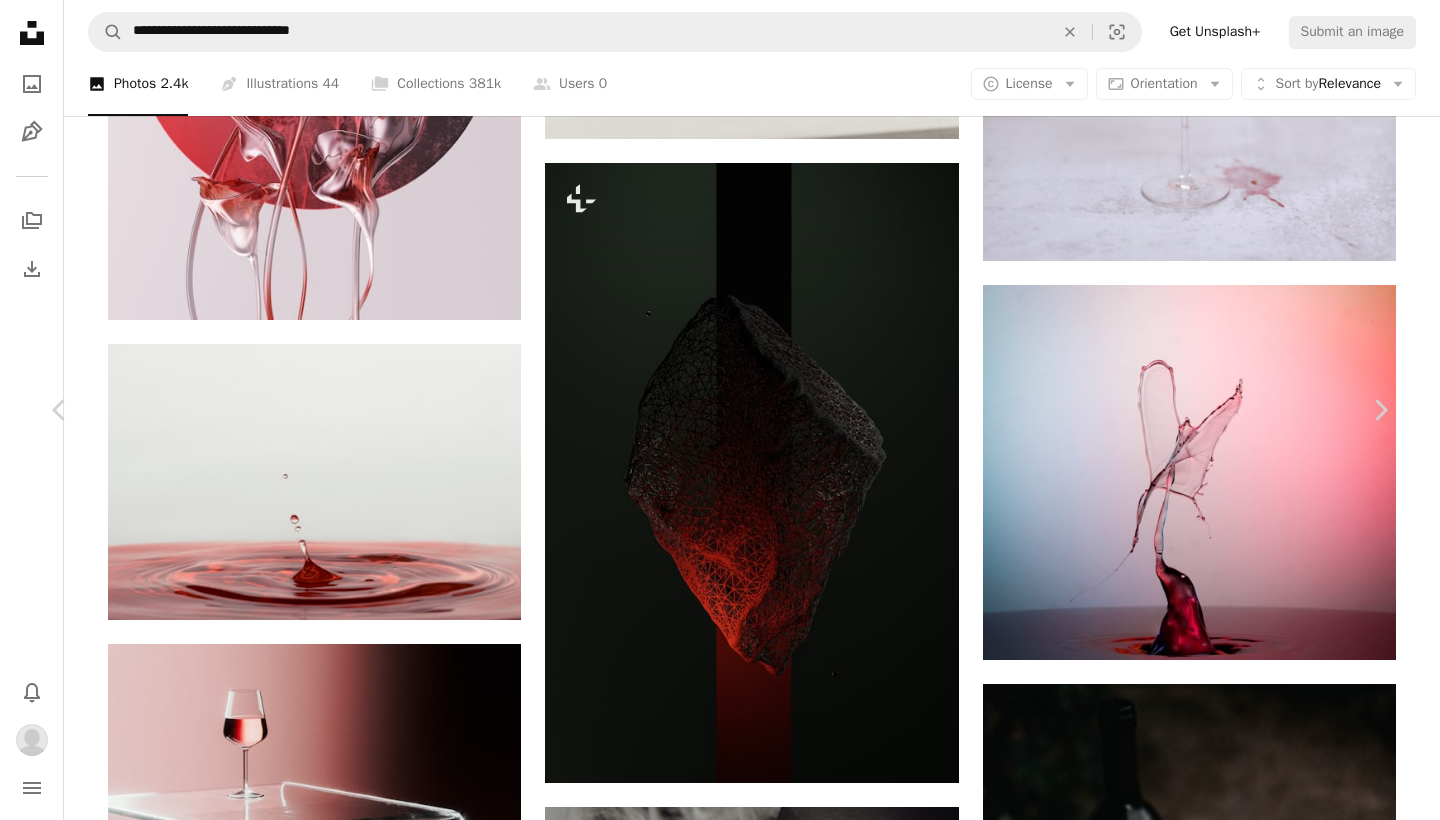 click on "Edit image   Plus sign for Unsplash+" at bounding box center (1115, 3900) 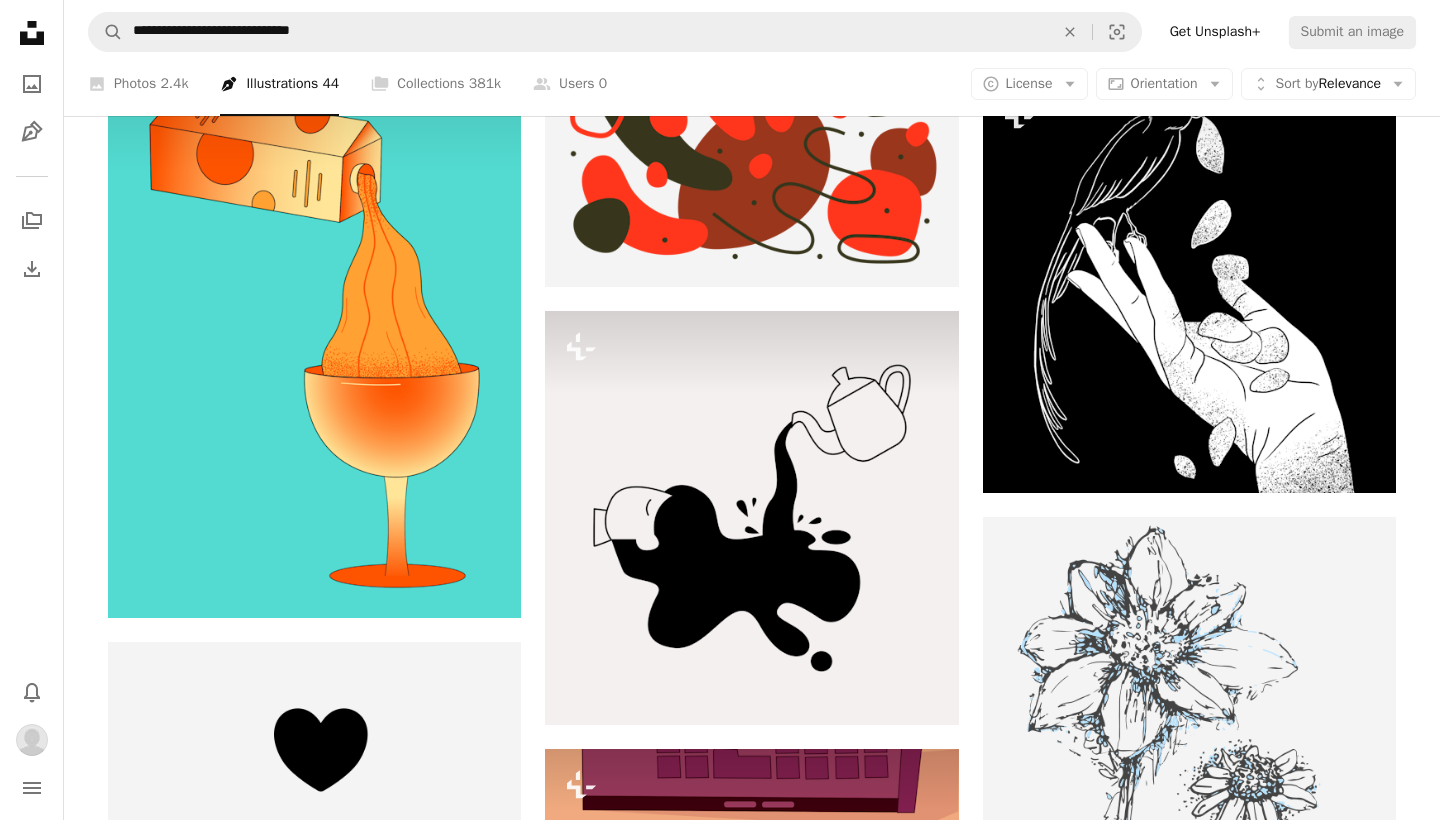 scroll, scrollTop: 1905, scrollLeft: 0, axis: vertical 